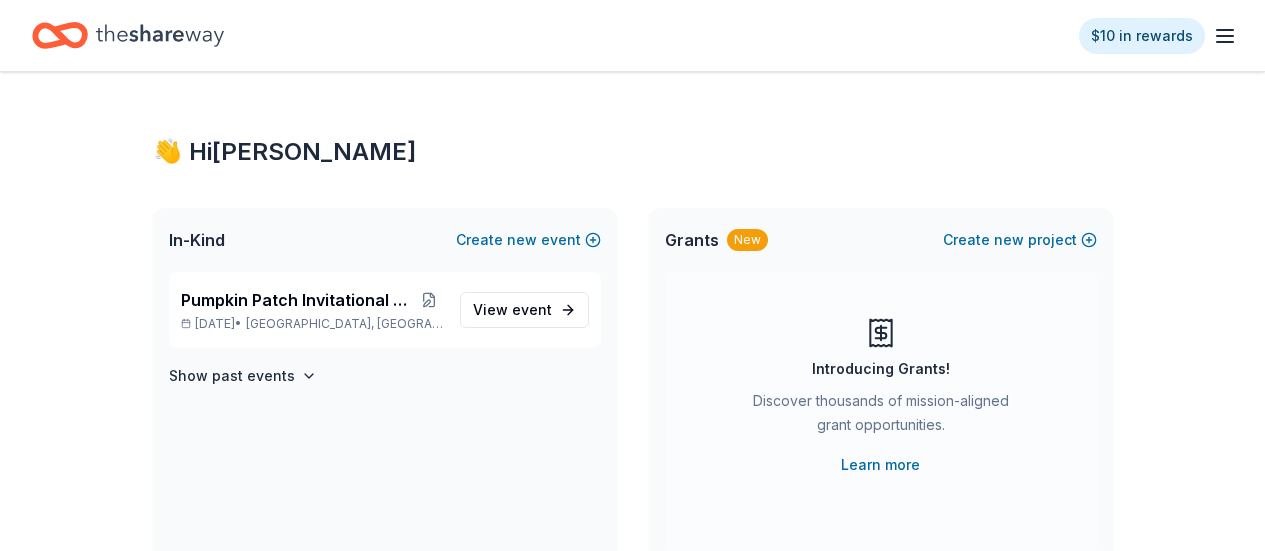 scroll, scrollTop: 0, scrollLeft: 0, axis: both 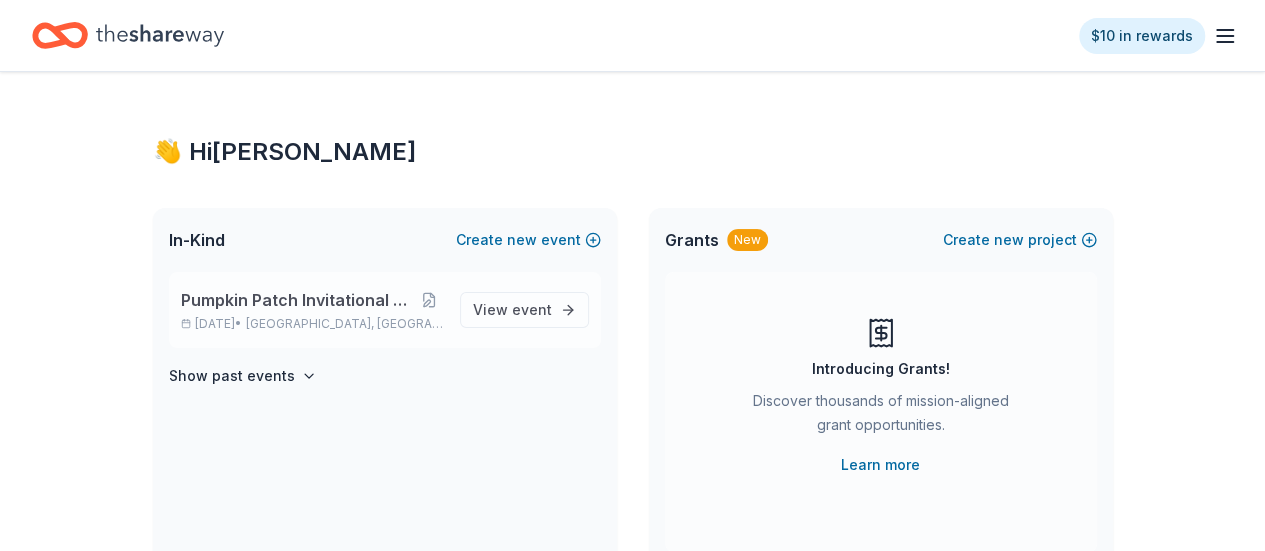 click on "Pumpkin Patch Invitational Silent Auction Oct 11, 2025  •  Las Vegas, NV" at bounding box center (312, 310) 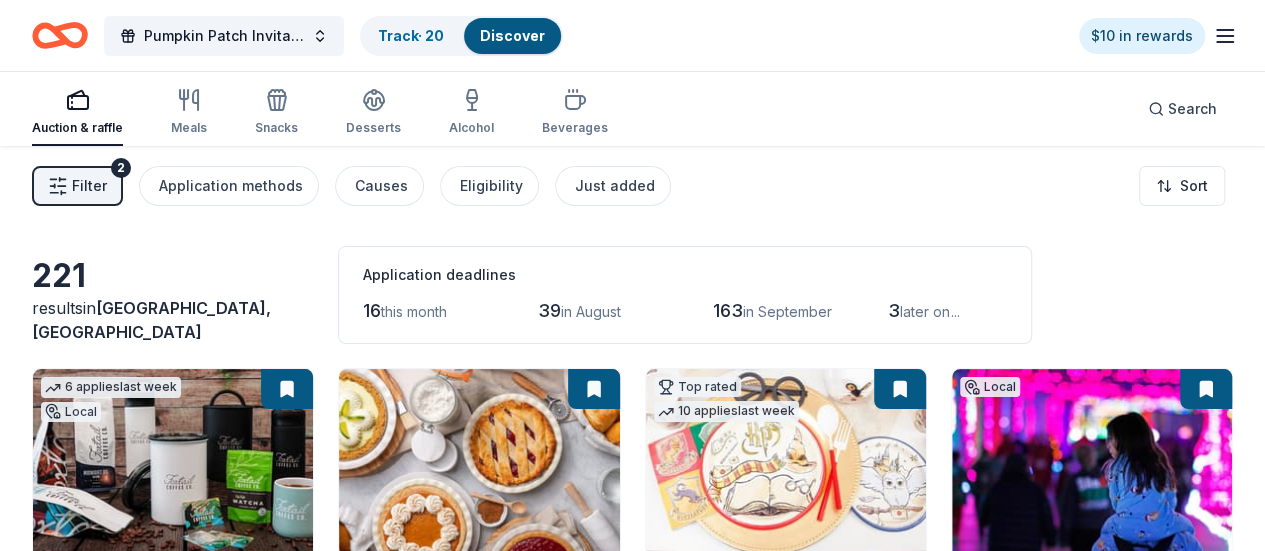 click on "221 results  in  Las Vegas, NV Application deadlines 16  this month 39  in August 163  in September 3  later on... 6   applies  last week Local 61 days left Online app • Quick Foxtail Coffee Co. New Coffee, gift card(s), merchandise, rent a cafe for event 61 days left Online app Kneaders Bakery & Café New Food, gift card(s), gift basket(s) Top rated 10   applies  last week 63 days left Online app Oriental Trading 4.8 Donation depends on request Local 61 days left Online app Glittering Lights New Tickets, passes, coupons Local 61 days left Online app • Quick The Gents Place New Donation depends on request 8   applies  last week 61 days left Online app • Quick Bahama Buck's New Frozen desserts, gift card(s), merchandise Top rated 29   applies  last week 61 days left Online app • Quick BarkBox 5.0 Dog toy(s), dog food Local 61 days left Online app Color Me Mine (Henderson) New Gift cards Local 61 days left Online app Chicken N Pickle (Henderson) New Gift card(s), donation of space for event(s) • Quick" at bounding box center (632, 1268) 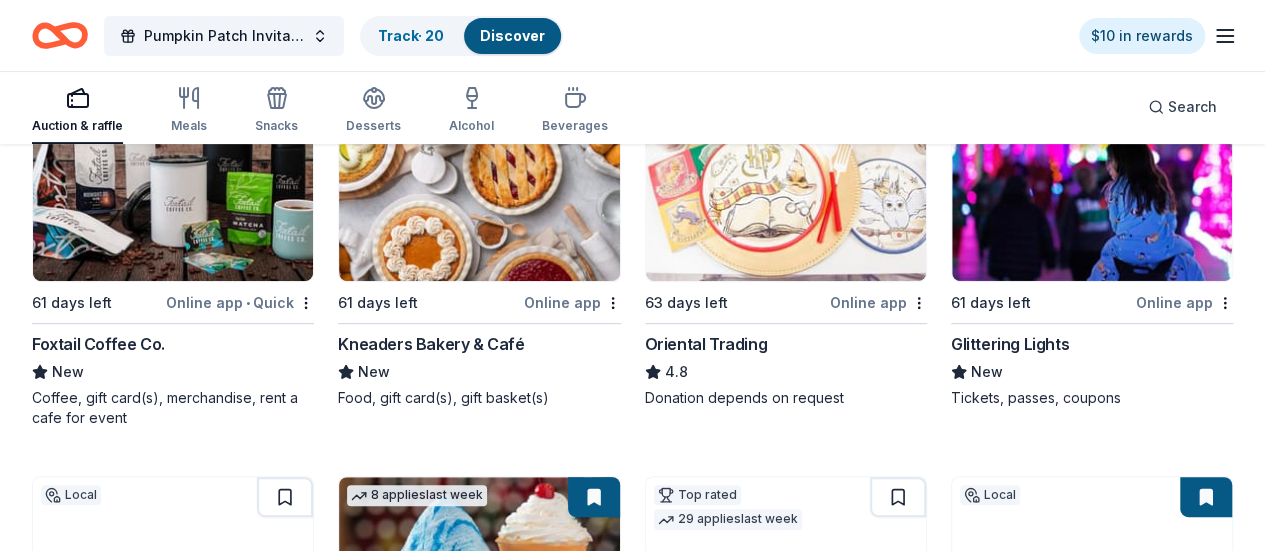 scroll, scrollTop: 280, scrollLeft: 0, axis: vertical 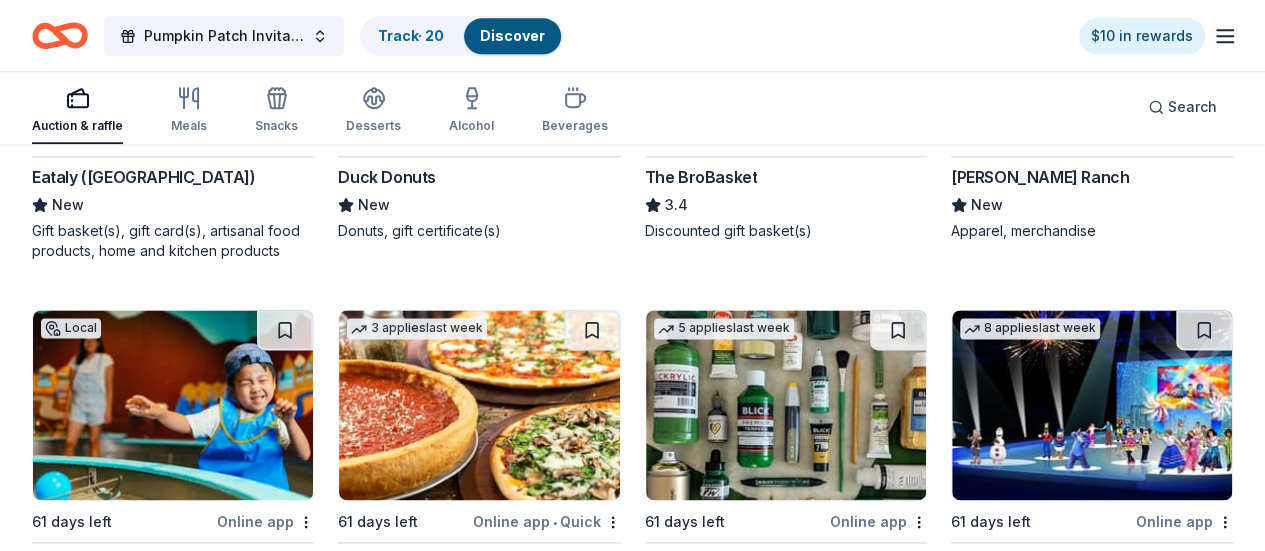 click at bounding box center (786, 1157) 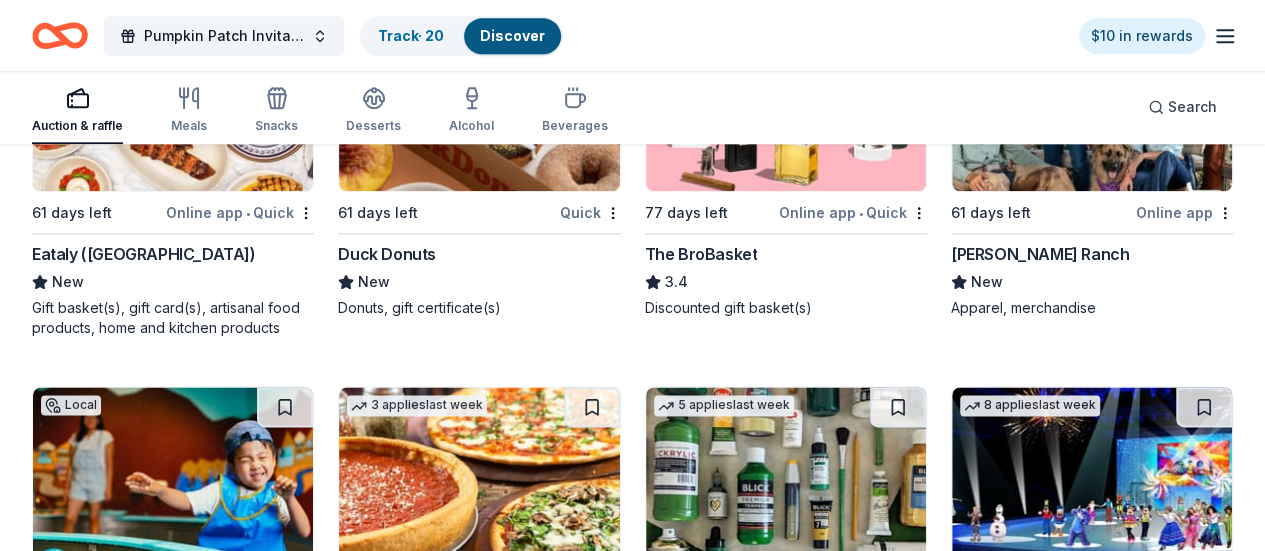 scroll, scrollTop: 4857, scrollLeft: 0, axis: vertical 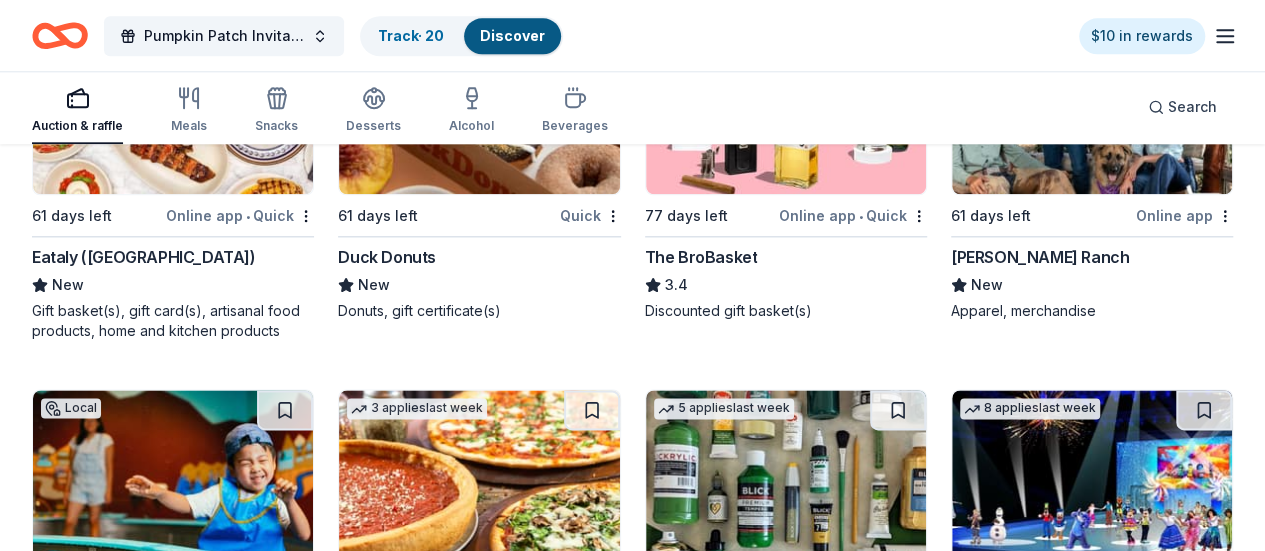 click at bounding box center (1092, 1237) 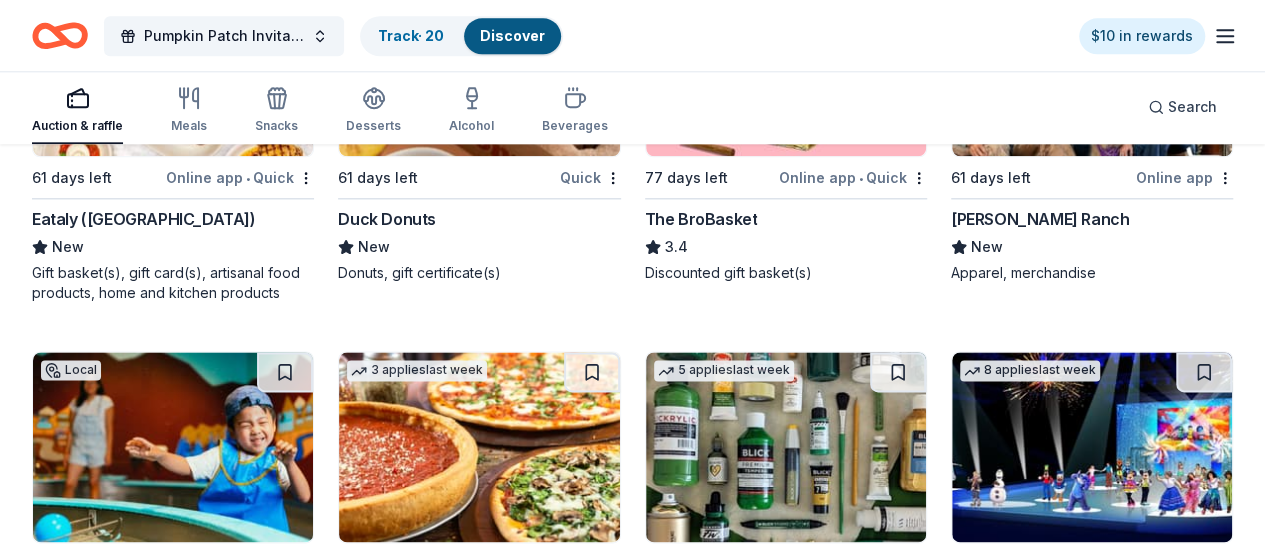 scroll, scrollTop: 4897, scrollLeft: 0, axis: vertical 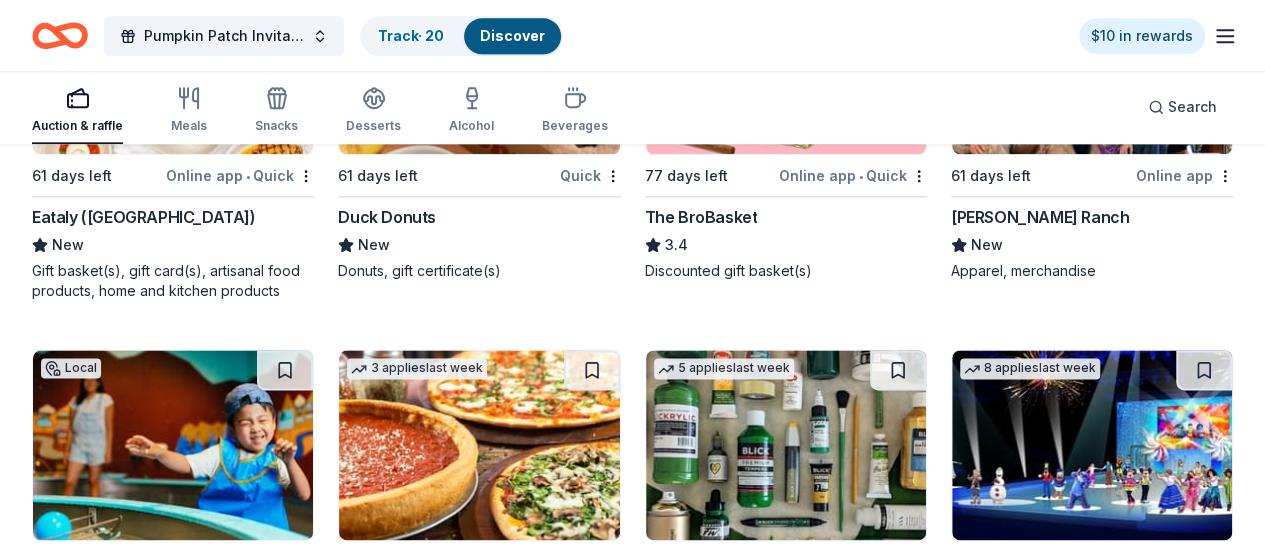 click at bounding box center (173, 1583) 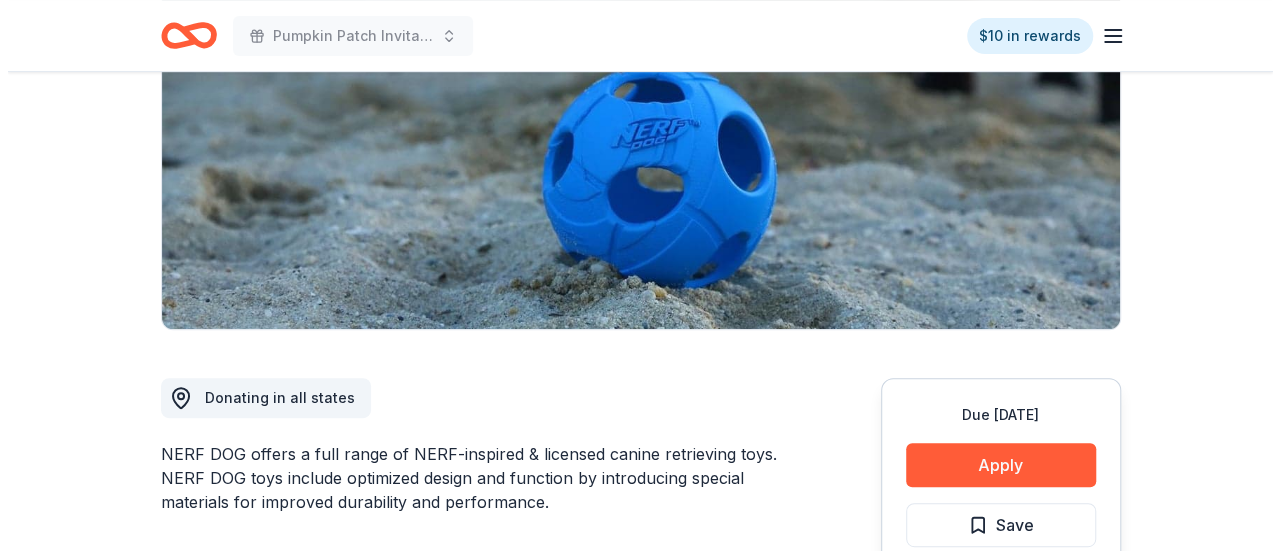 scroll, scrollTop: 440, scrollLeft: 0, axis: vertical 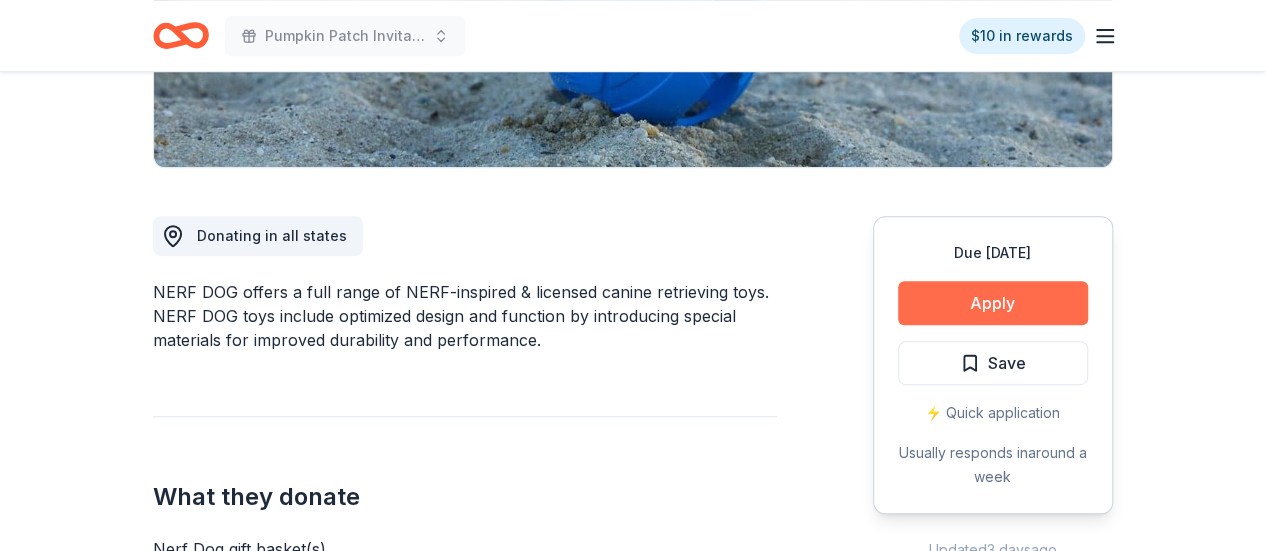 click on "Apply" at bounding box center [993, 303] 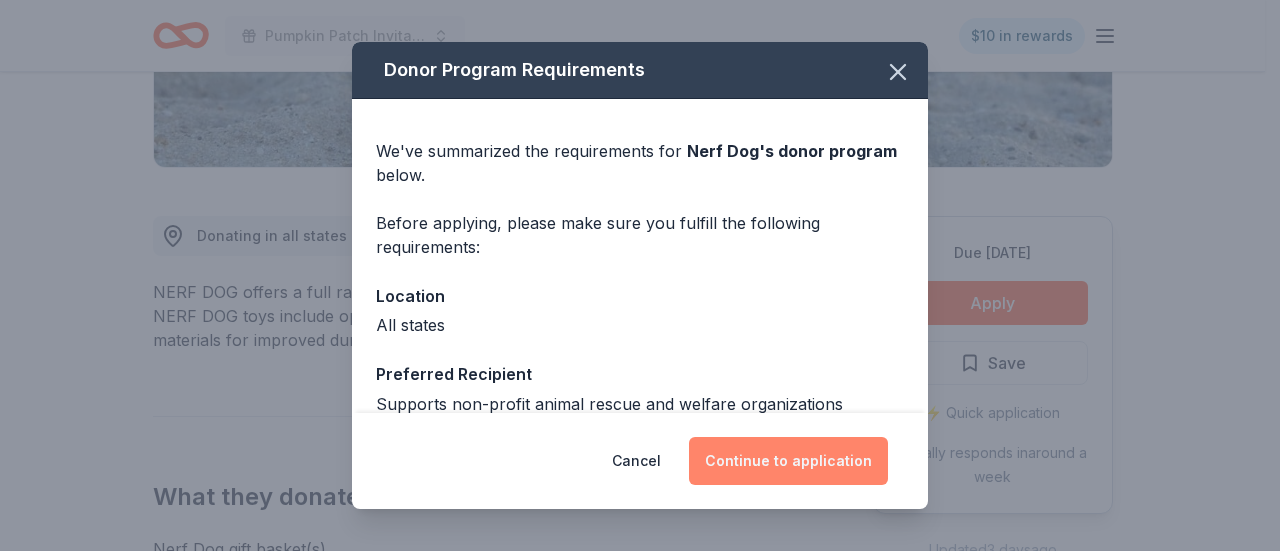 click on "Continue to application" at bounding box center [788, 461] 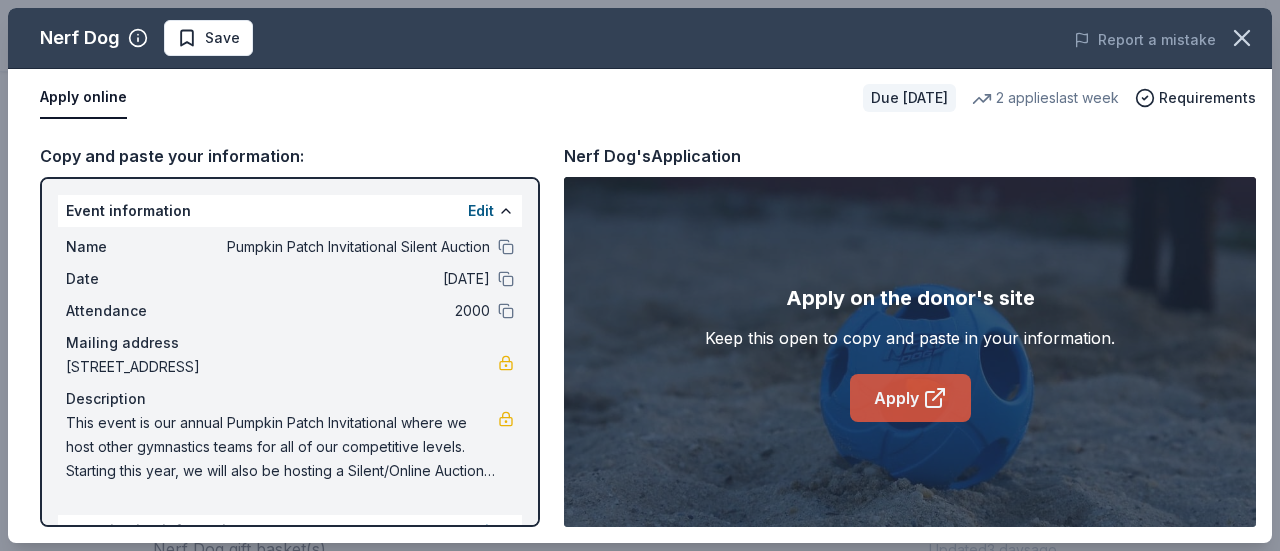 click on "Apply" at bounding box center (910, 398) 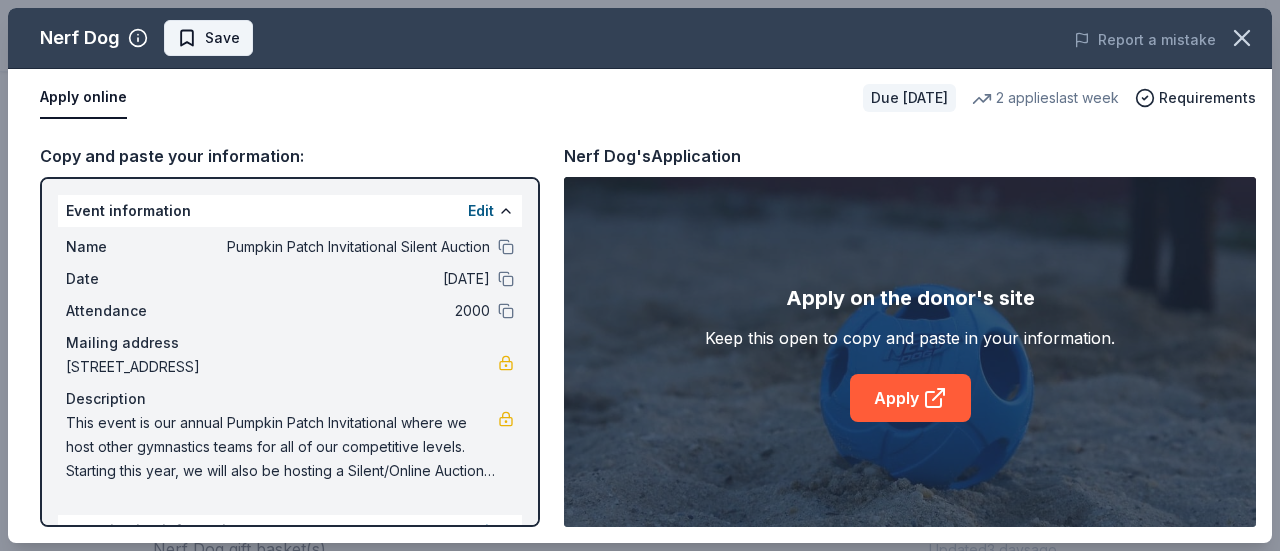 click on "Save" at bounding box center [208, 38] 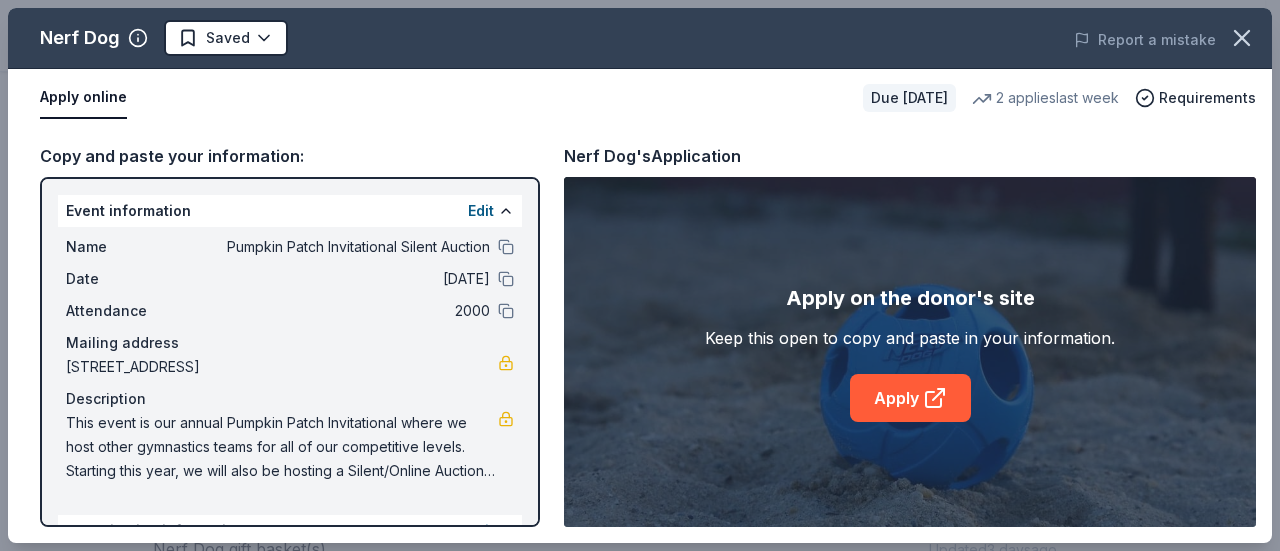 click on "Pumpkin Patch Invitational Silent Auction $10 in rewards Due in 49 days Share Nerf Dog New 2   applies  last week Share Donating in all states NERF DOG offers a full range of NERF-inspired & licensed canine retrieving toys. NERF DOG toys include optimized design and function by introducing special materials for improved durability and performance. What they donate Nerf Dog gift basket(s) Auction & raffle Donation can be shipped to you You may submit applications every   year .    You may receive donations every   year Who they donate to  Preferred Supports non-profit animal rescue and welfare organizations Animals 501(c)(3) required Upgrade to Pro to view approval rates and average donation values Due in 49 days Apply Saved ⚡️ Quick application Usually responds in  around a week Updated  3 days  ago Report a mistake New Be the first to review this company! Leave a review Similar donors Top rated Local 49 days left Online app Ohio Wine Producers Association 4.8 Gift certificate(s) Local 35 days left New 1" at bounding box center (640, -165) 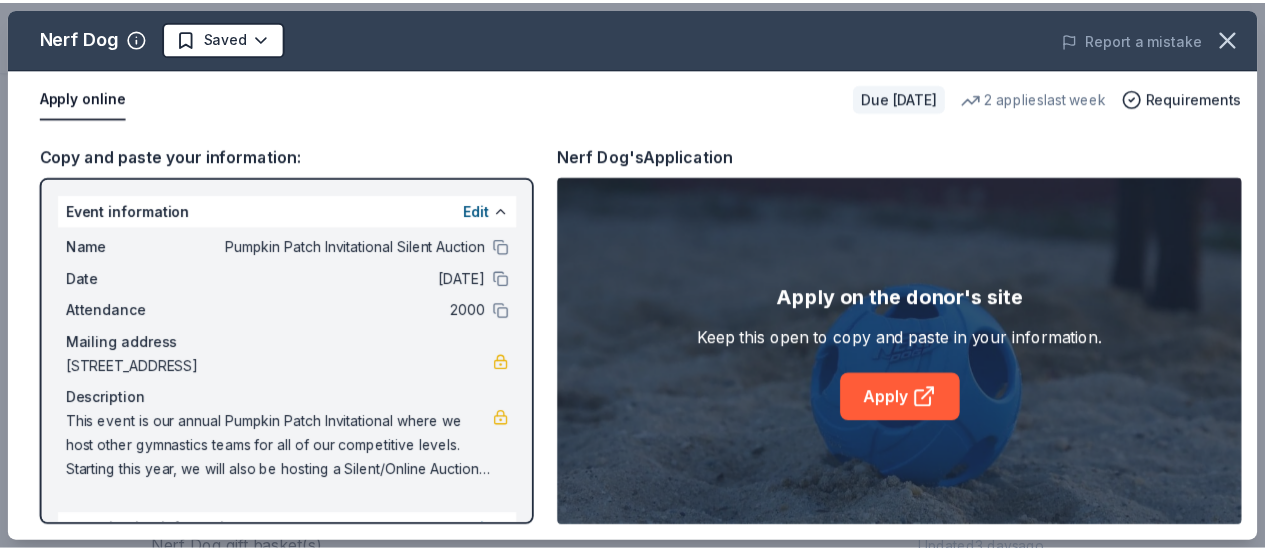 scroll, scrollTop: 0, scrollLeft: 0, axis: both 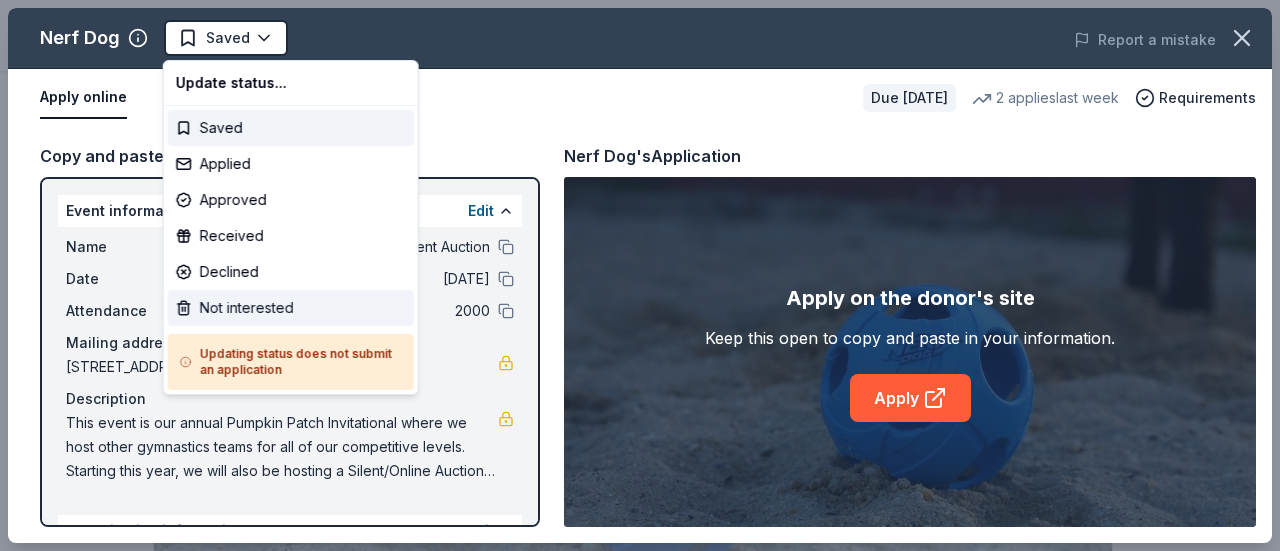 click on "Not interested" at bounding box center [291, 308] 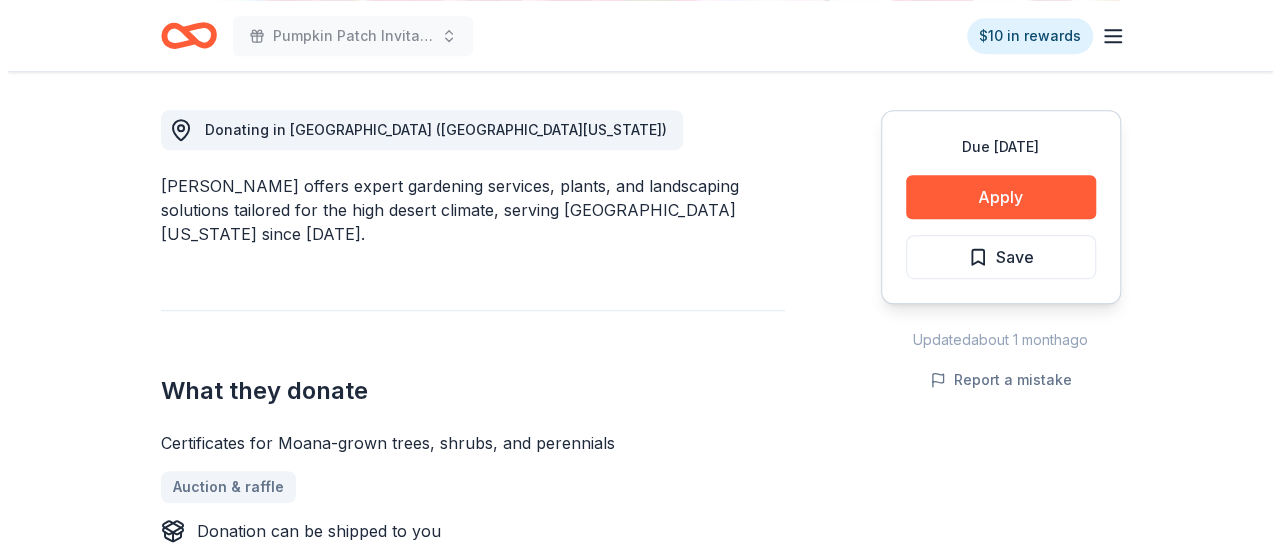 scroll, scrollTop: 600, scrollLeft: 0, axis: vertical 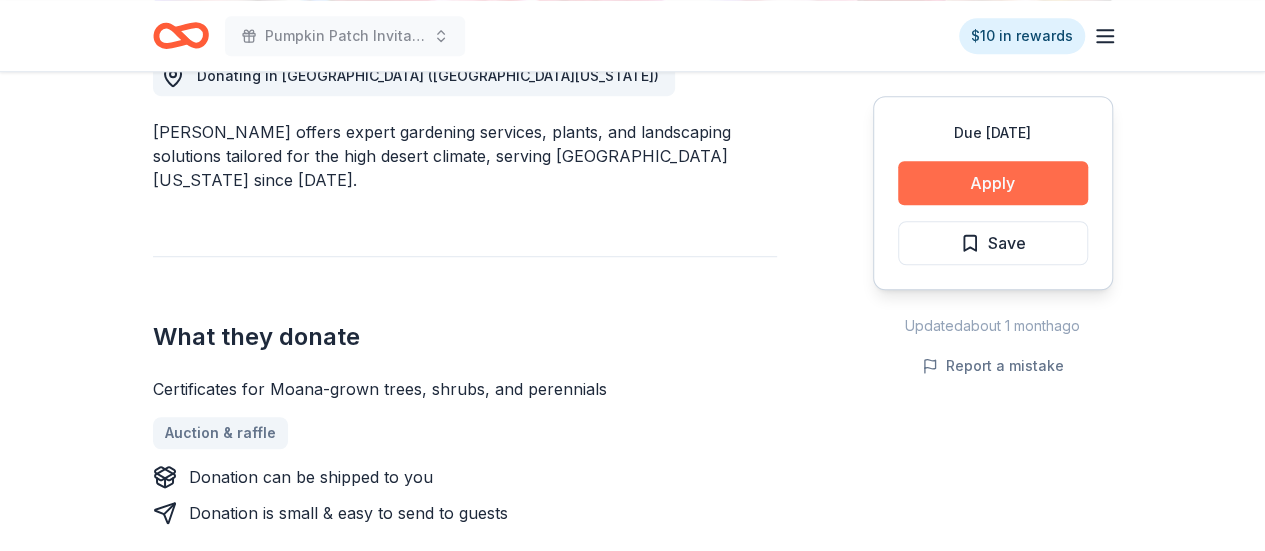 click on "Apply" at bounding box center [993, 183] 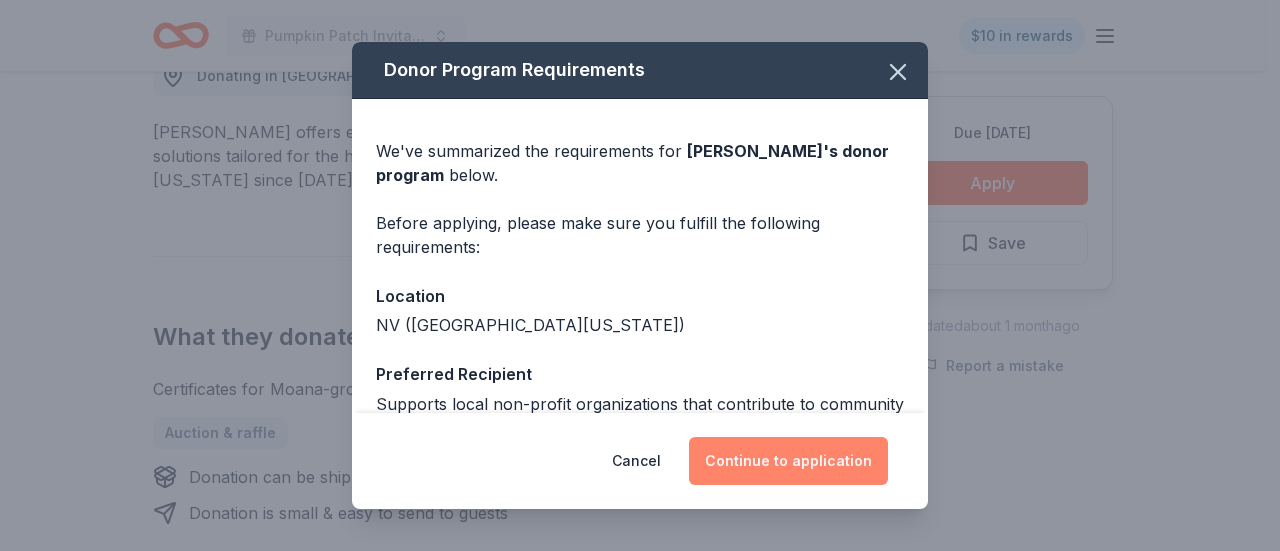 click on "Continue to application" at bounding box center [788, 461] 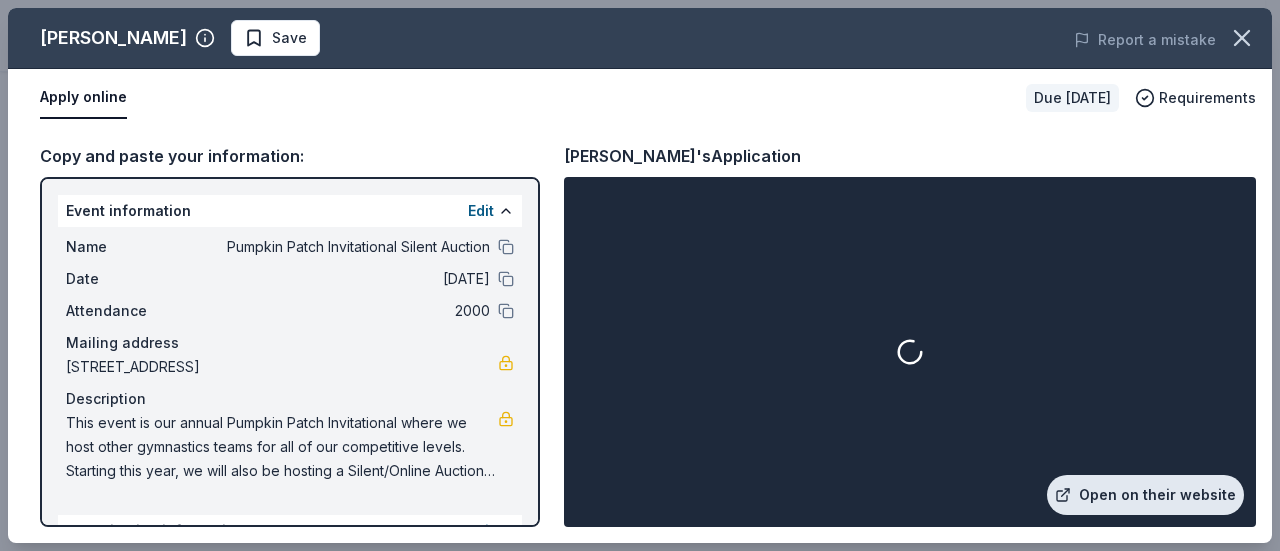 click on "Open on their website" at bounding box center (1145, 495) 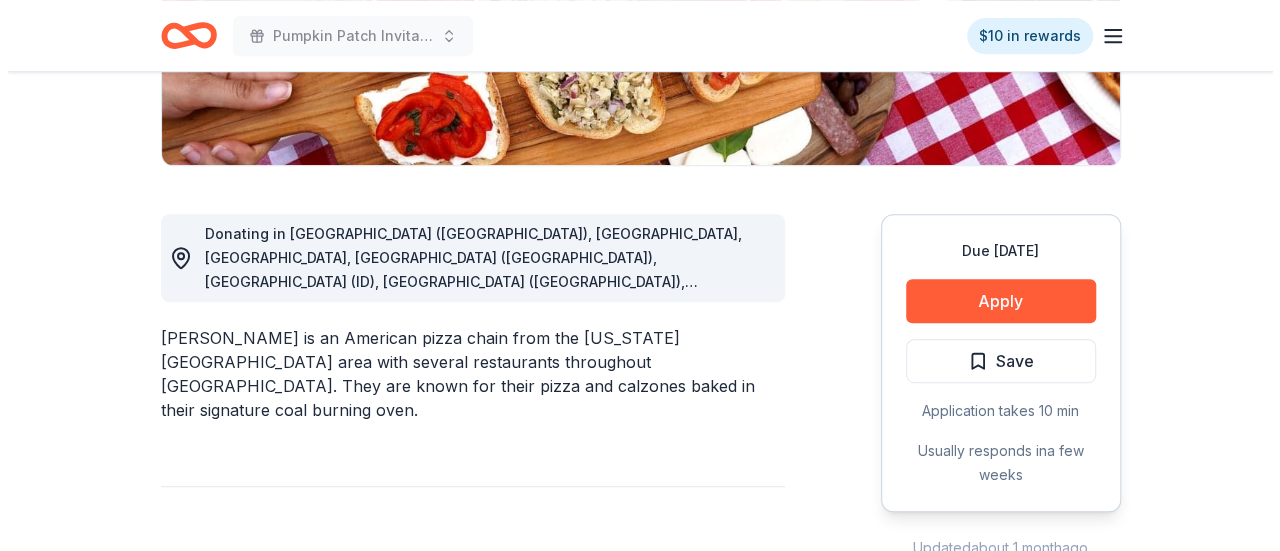 scroll, scrollTop: 480, scrollLeft: 0, axis: vertical 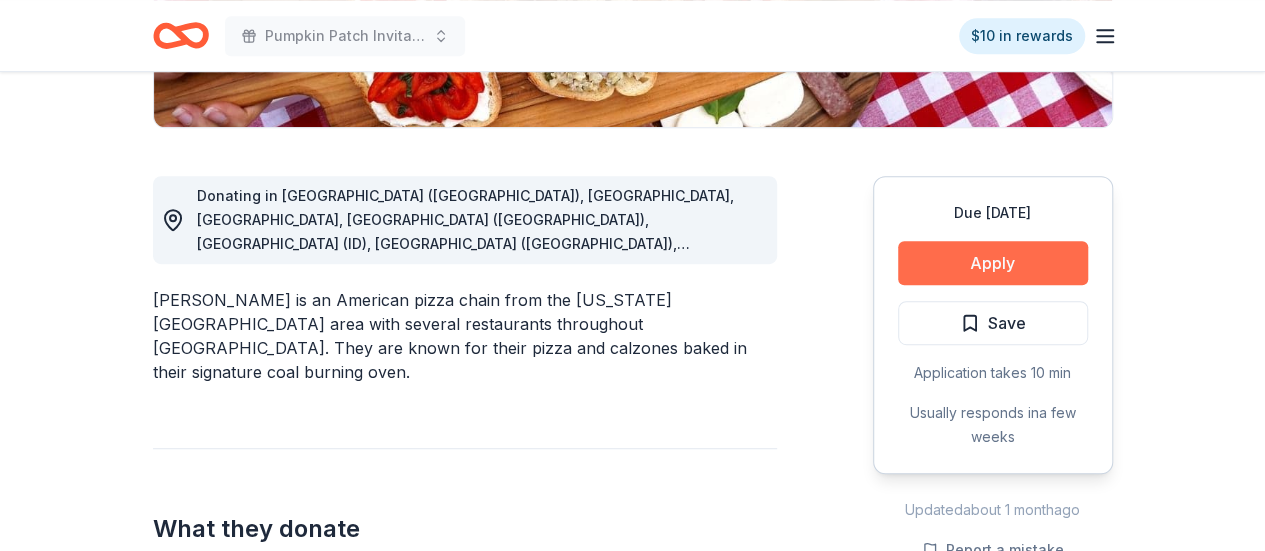 click on "Apply" at bounding box center [993, 263] 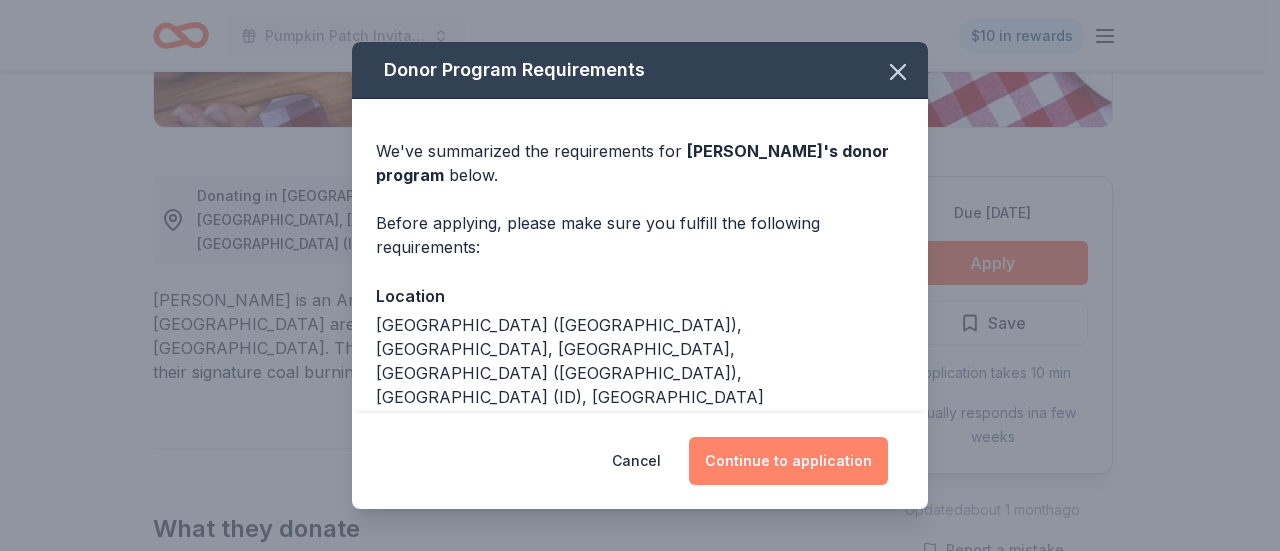 click on "Continue to application" at bounding box center [788, 461] 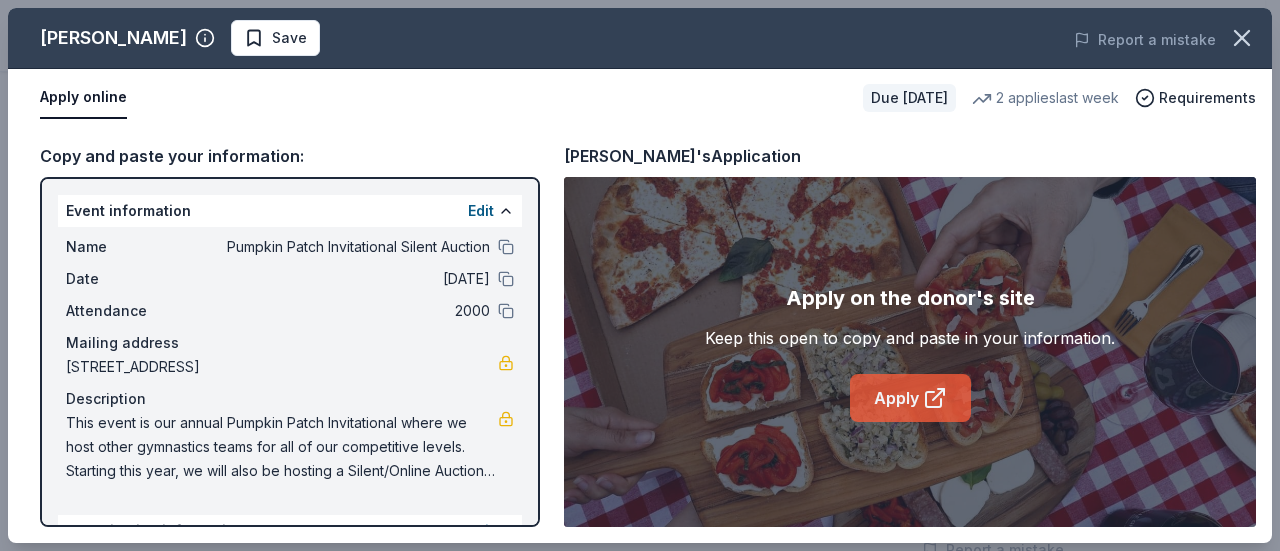 click on "Apply" at bounding box center [910, 398] 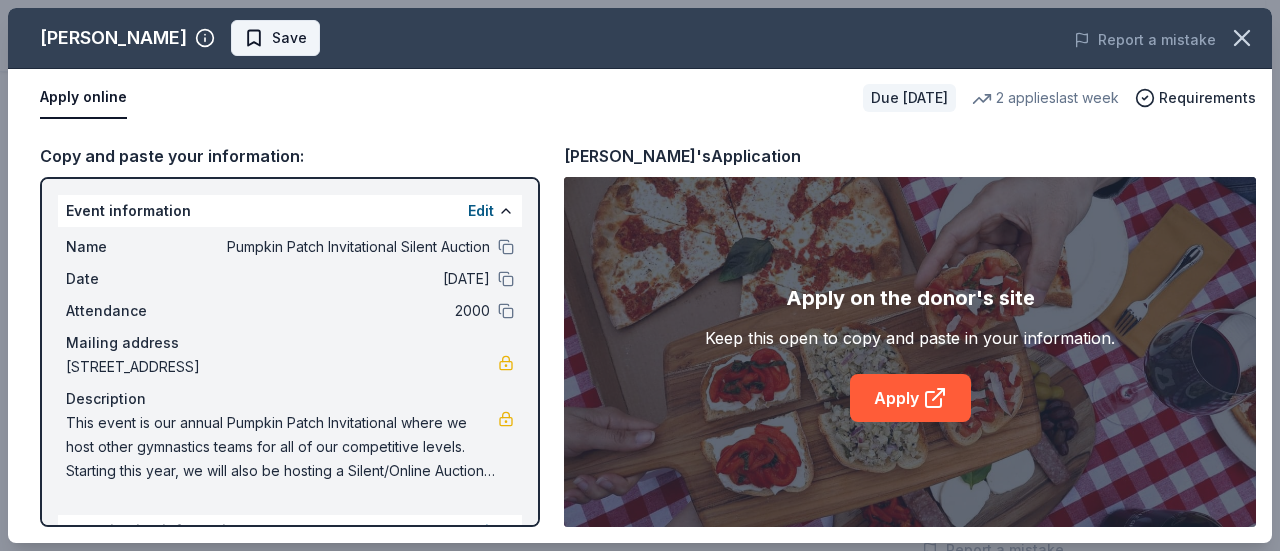 click on "Save" at bounding box center [289, 38] 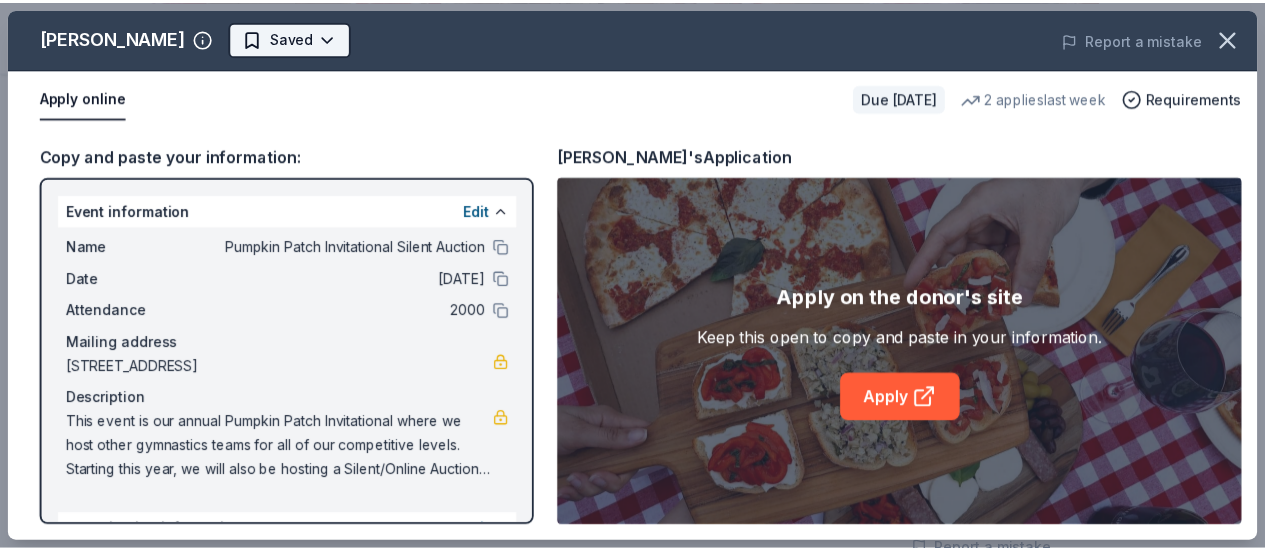 scroll, scrollTop: 0, scrollLeft: 0, axis: both 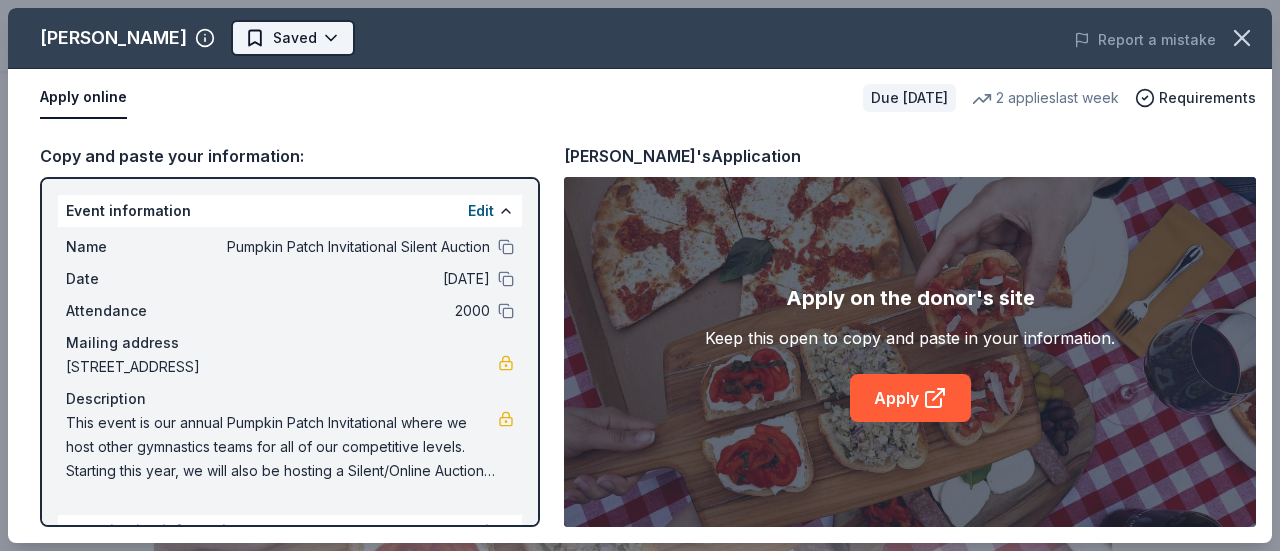 click on "Pumpkin Patch Invitational Silent Auction $10 in rewards Due in 31 days Share Grimaldi's New • 1  reviews 2   applies  last week approval rate donation value Share Donating in Huntsville (AL), AZ, FL, Ankeny (IA), Meridian (ID), Overland Park (KS), Wichita (KS), Lexington (KY), NV, Brooklyn (NY), Greenville (SC), Mt. Pleasant (SC), TX, Brookfield (WI) Grimaldi’s is an American pizza chain from the New York City area with several restaurants throughout the United States. They are known for their pizza and calzones baked in their signature coal burning oven. What they donate Food, gift card(s) Alcohol Desserts Meals Auction & raffle Donation is small & easy to send to guests   You may receive donations every   year Who they donate to  Preferred Prioritizes schools in the vicinity of their pizzerias Education 501(c)(3) required Due in 31 days Apply Saved Application takes 10 min Usually responds in  a few weeks Updated  about 1 month  ago Report a mistake approval rate 20 % approved 30 % declined 50 % 20% 0%" at bounding box center [632, 275] 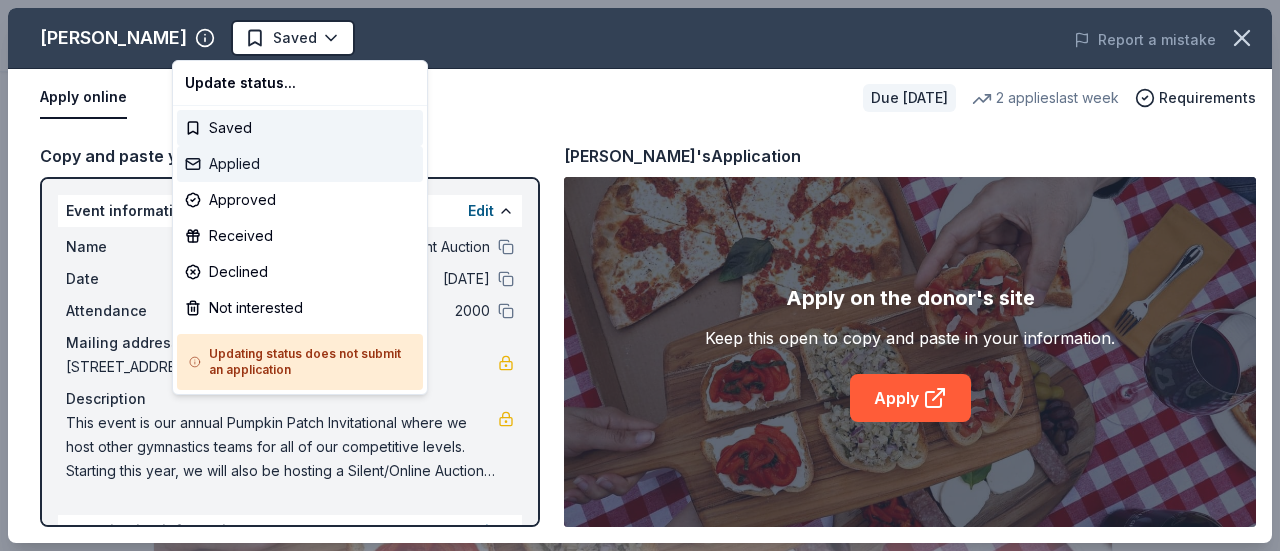 click on "Applied" at bounding box center [300, 164] 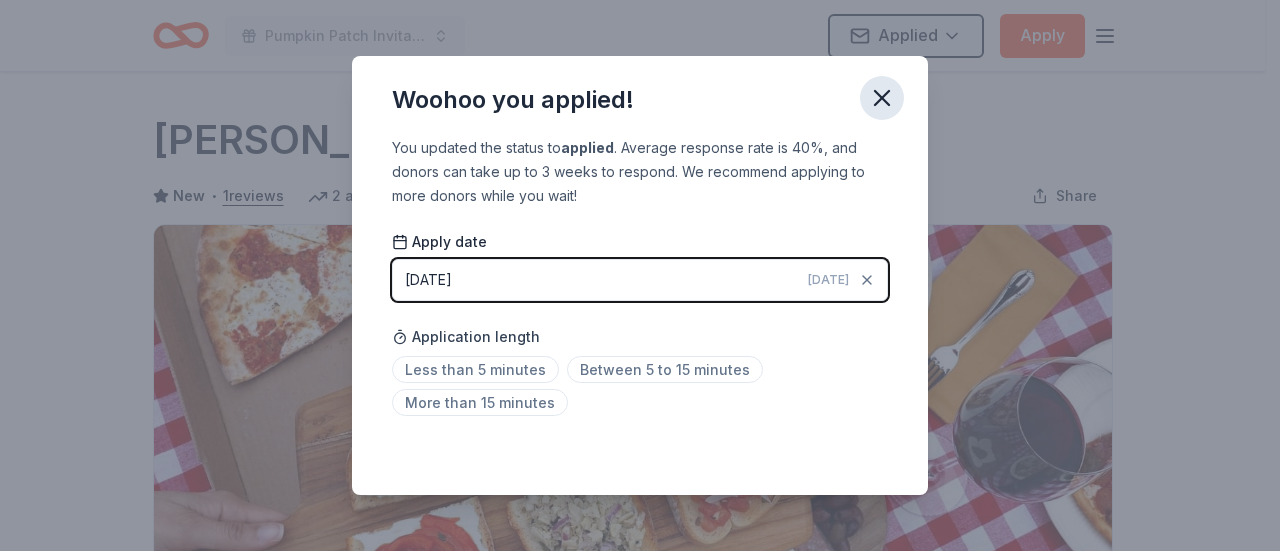 click 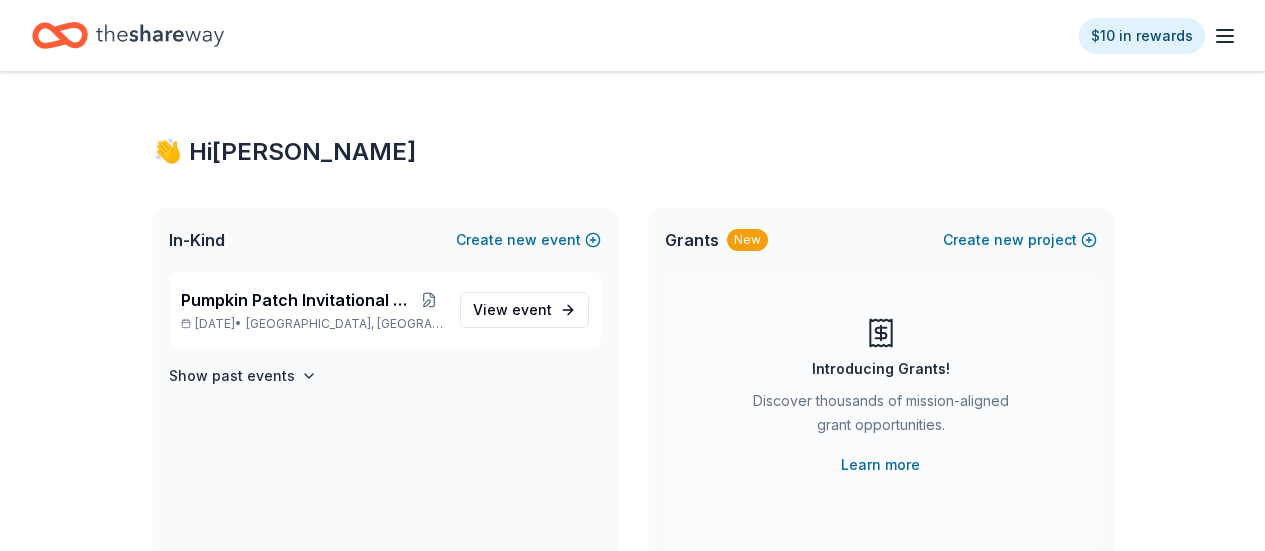 scroll, scrollTop: 0, scrollLeft: 0, axis: both 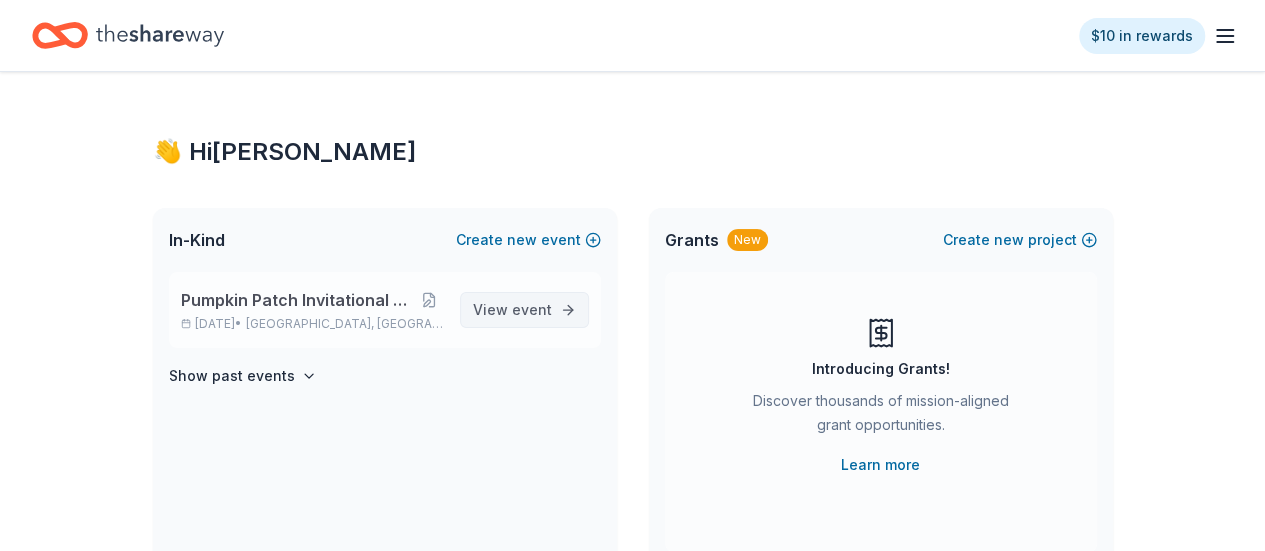 click on "event" at bounding box center [532, 309] 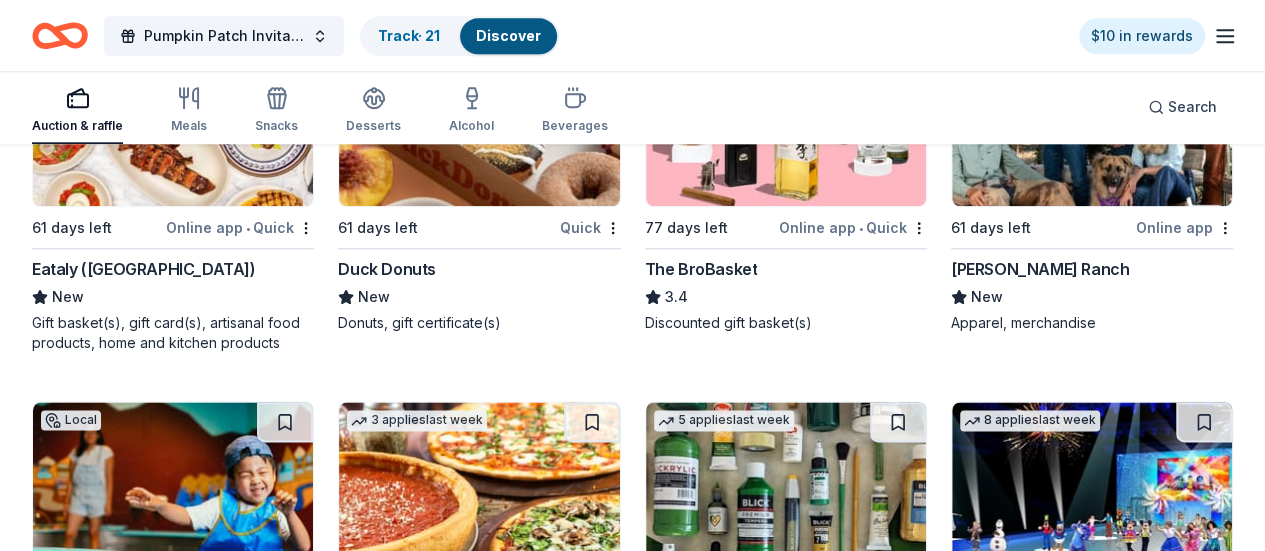 scroll, scrollTop: 4846, scrollLeft: 0, axis: vertical 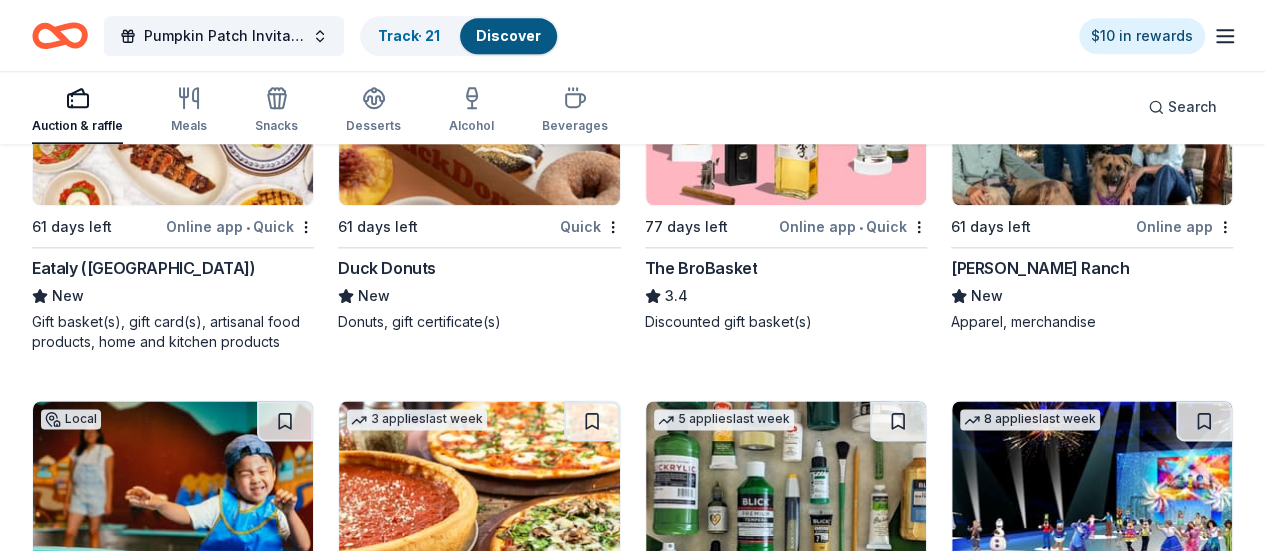 click at bounding box center (173, 1248) 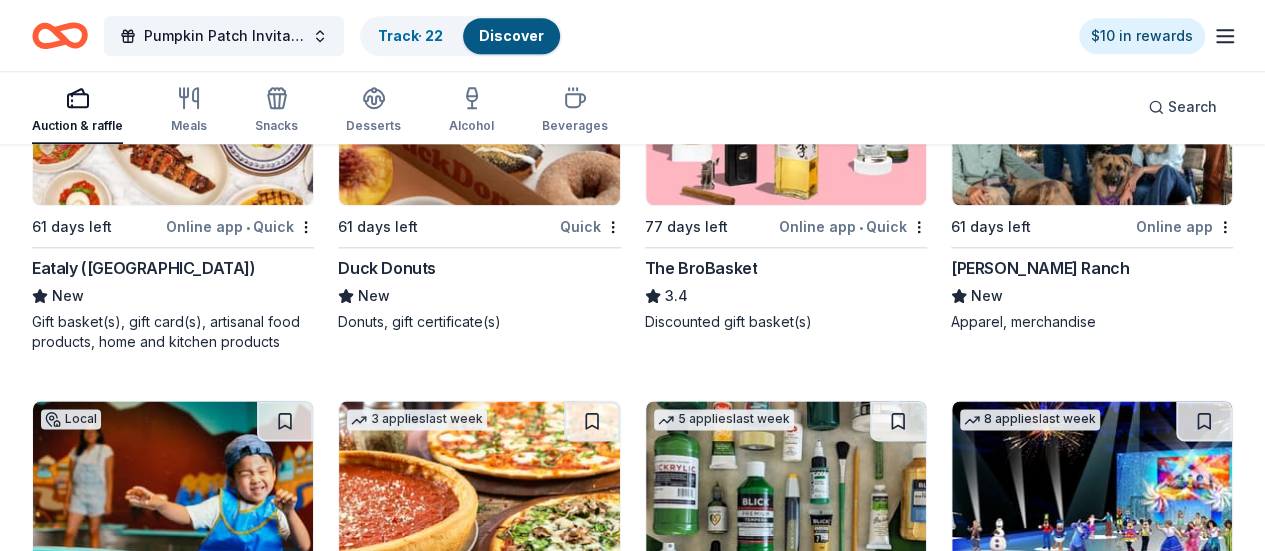 click at bounding box center [479, 1248] 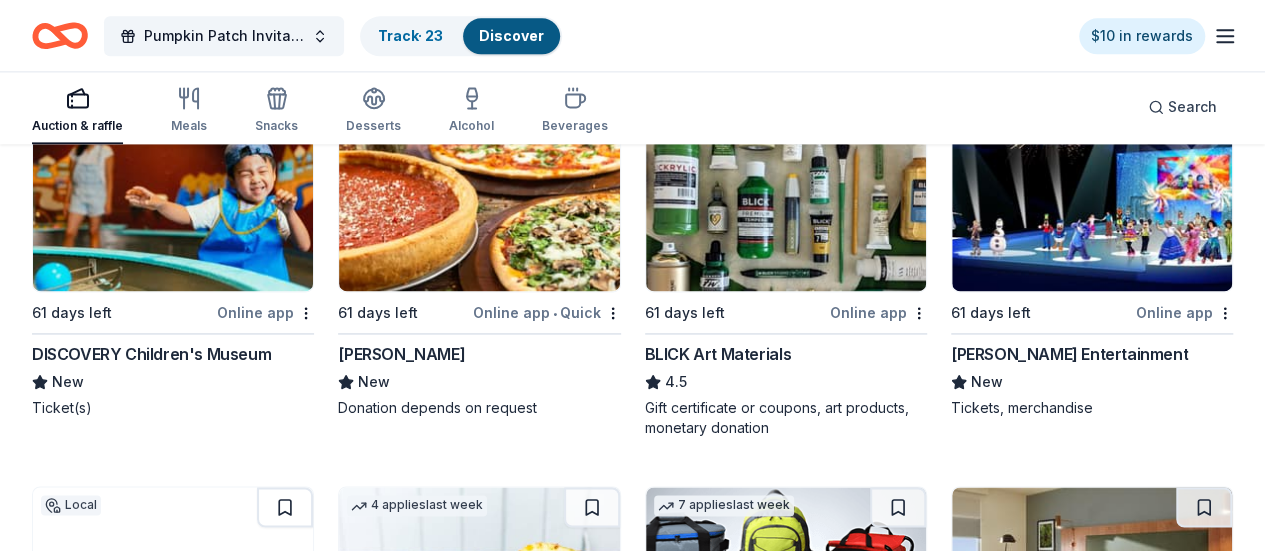 scroll, scrollTop: 5166, scrollLeft: 0, axis: vertical 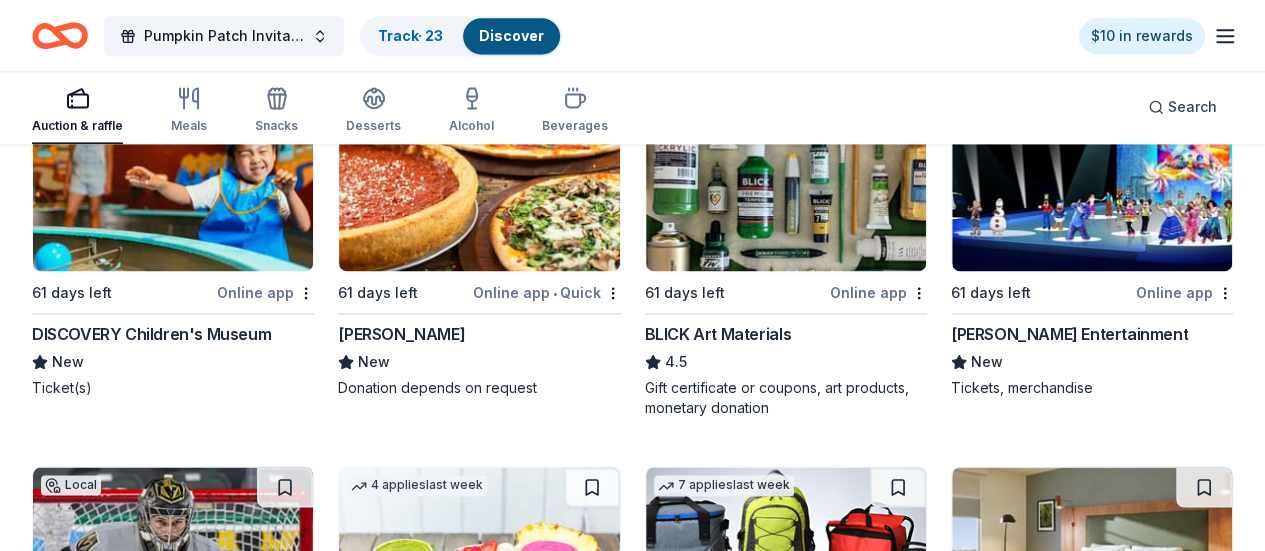 click at bounding box center [786, 1314] 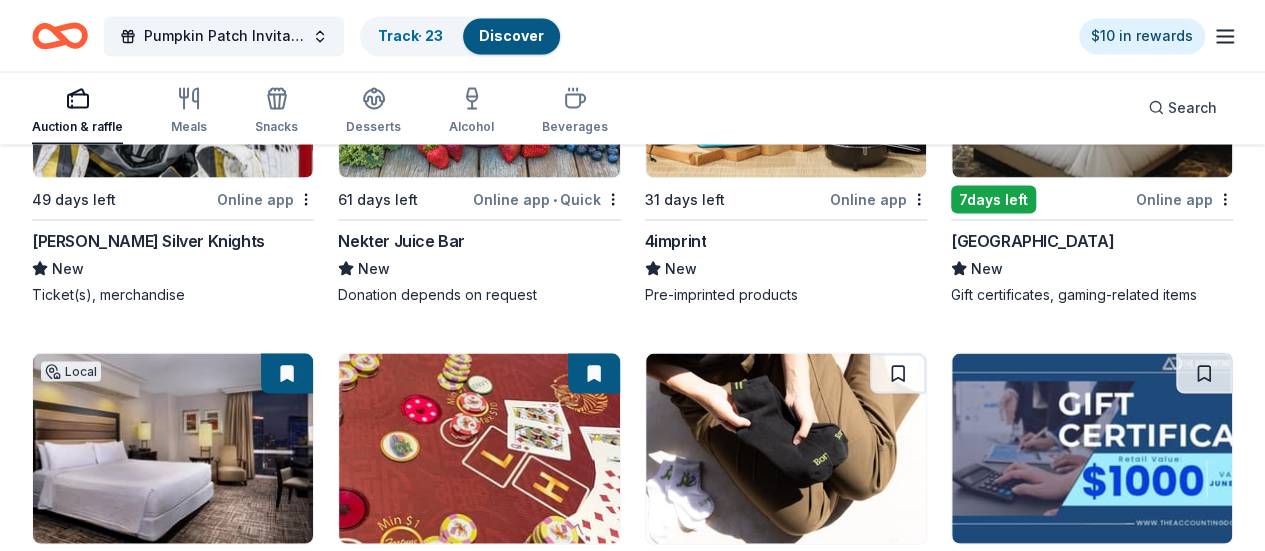 scroll, scrollTop: 5606, scrollLeft: 0, axis: vertical 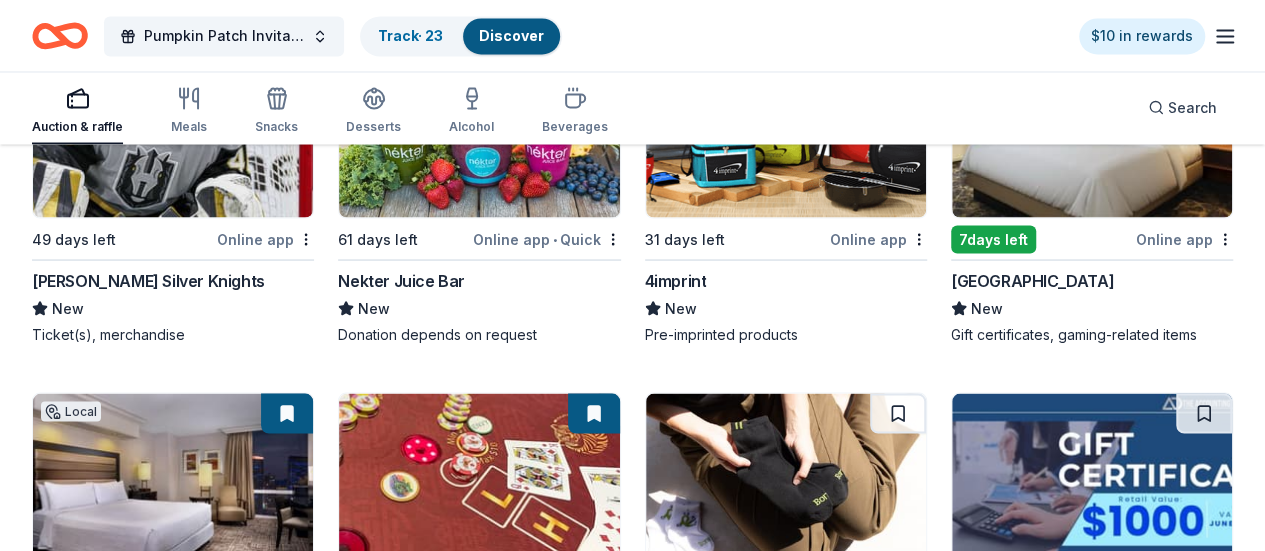 click at bounding box center (786, 1626) 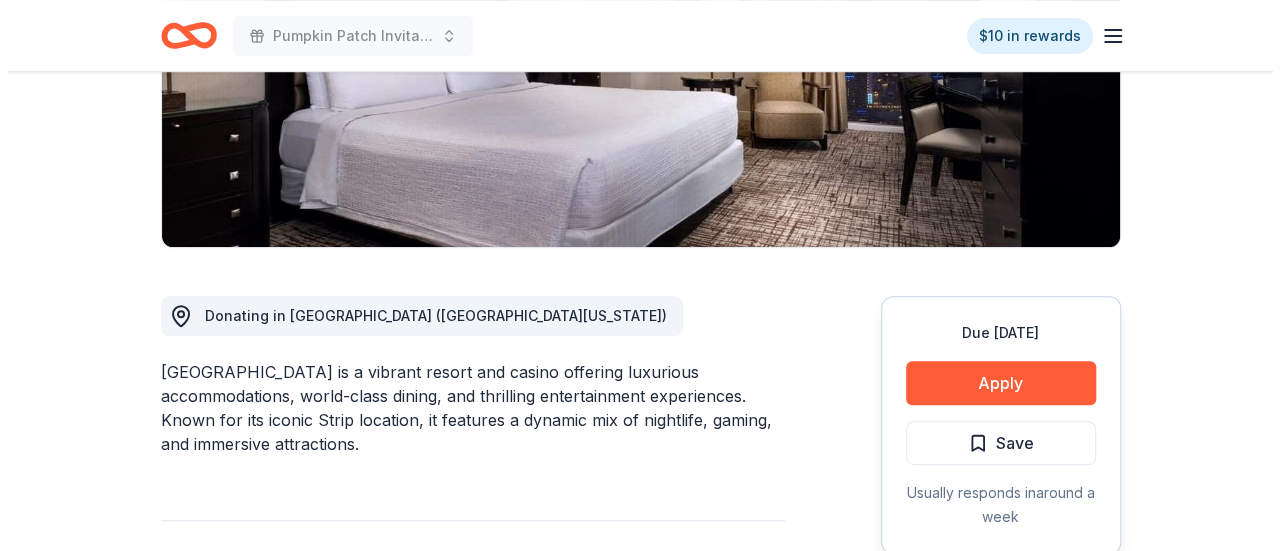 scroll, scrollTop: 400, scrollLeft: 0, axis: vertical 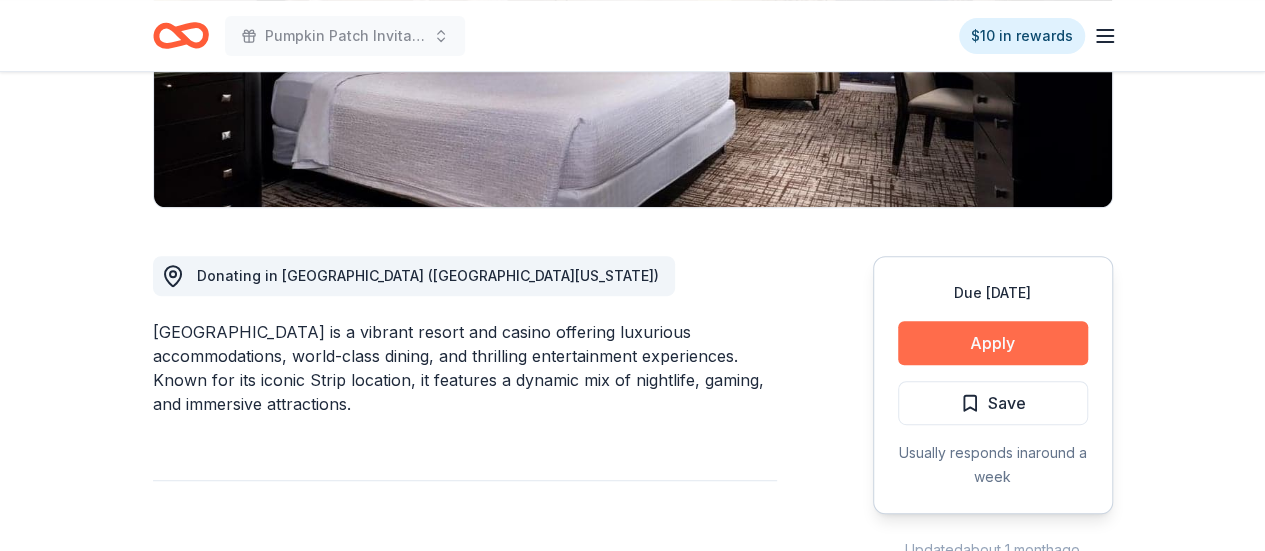 click on "Apply" at bounding box center (993, 343) 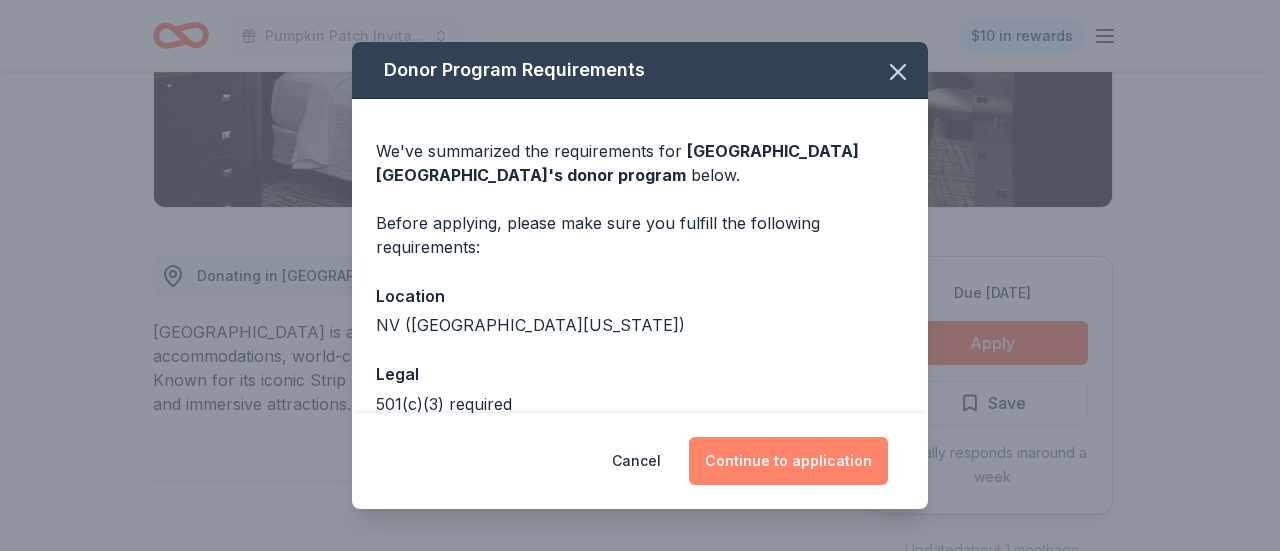 click on "Continue to application" at bounding box center [788, 461] 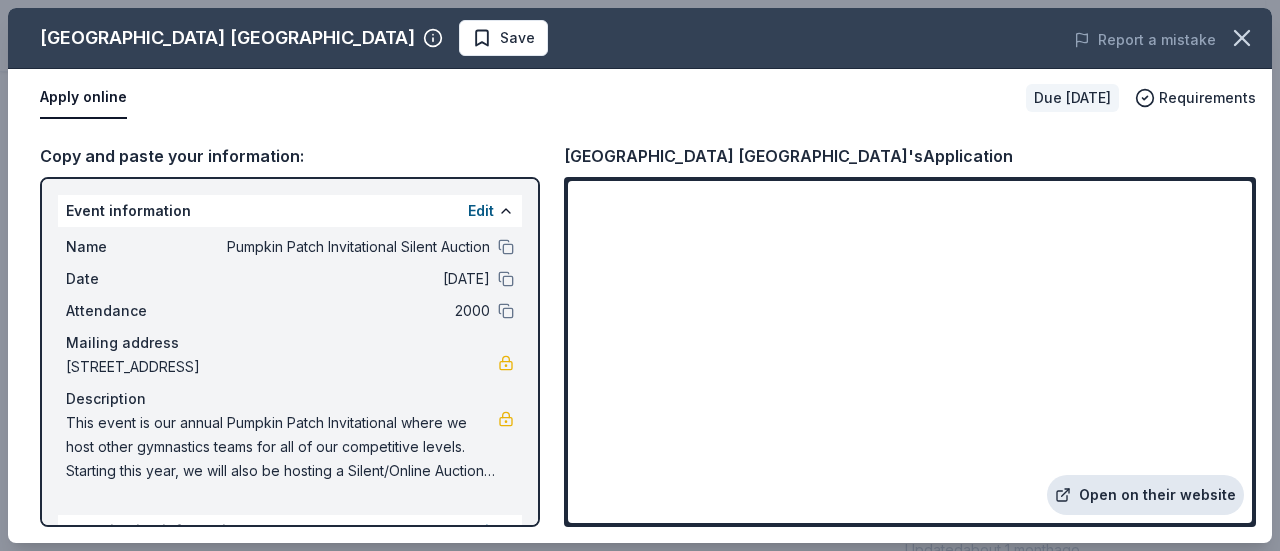 click on "Open on their website" at bounding box center (1145, 495) 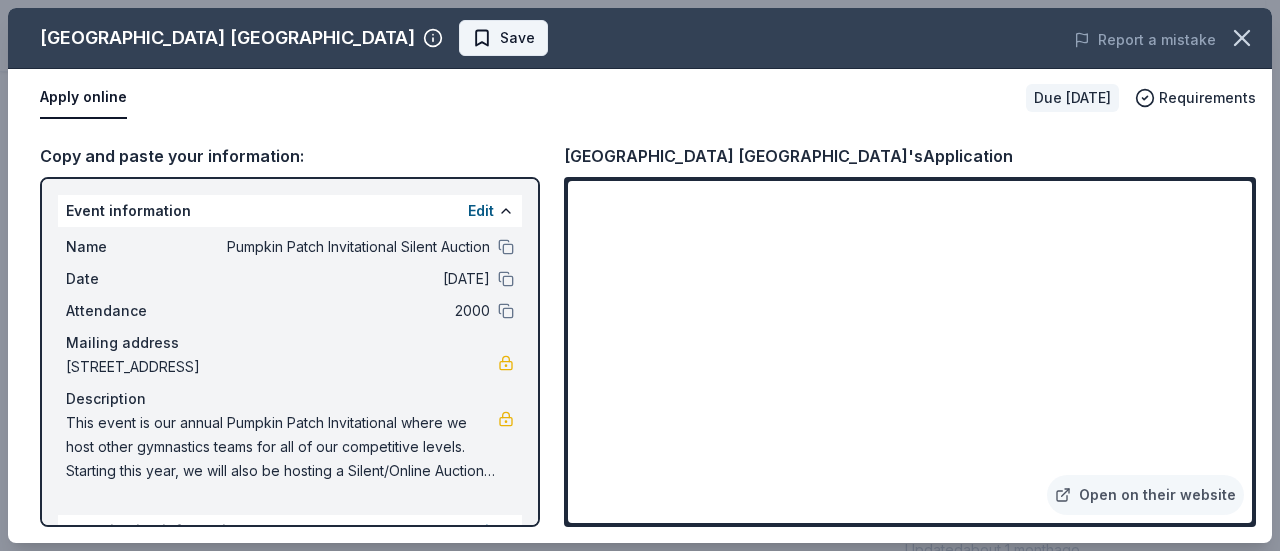 click on "Save" at bounding box center [503, 38] 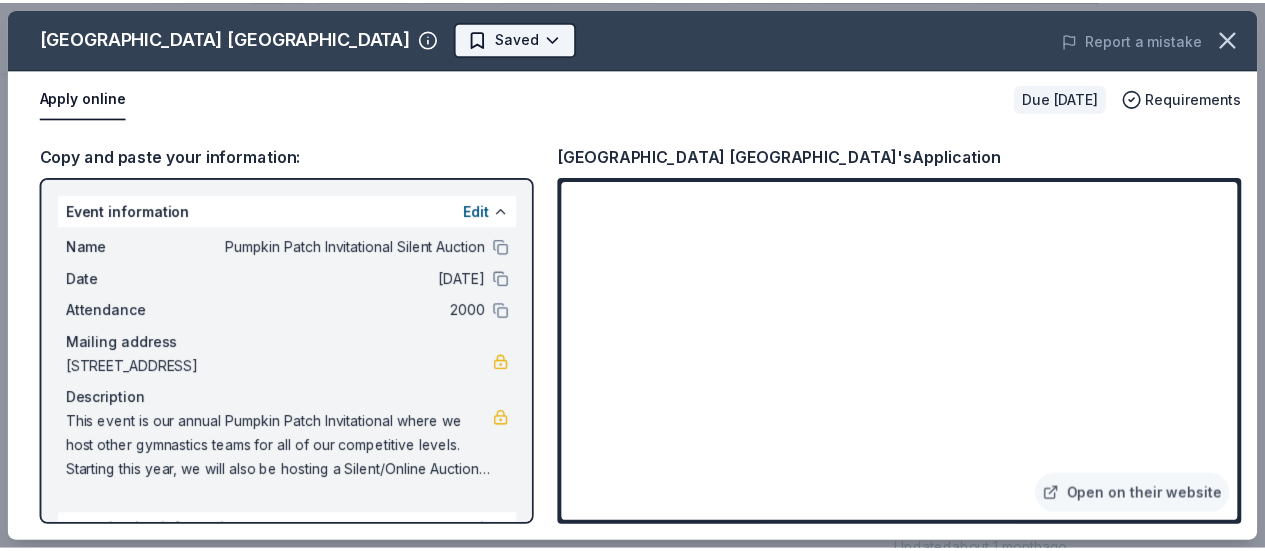scroll, scrollTop: 0, scrollLeft: 0, axis: both 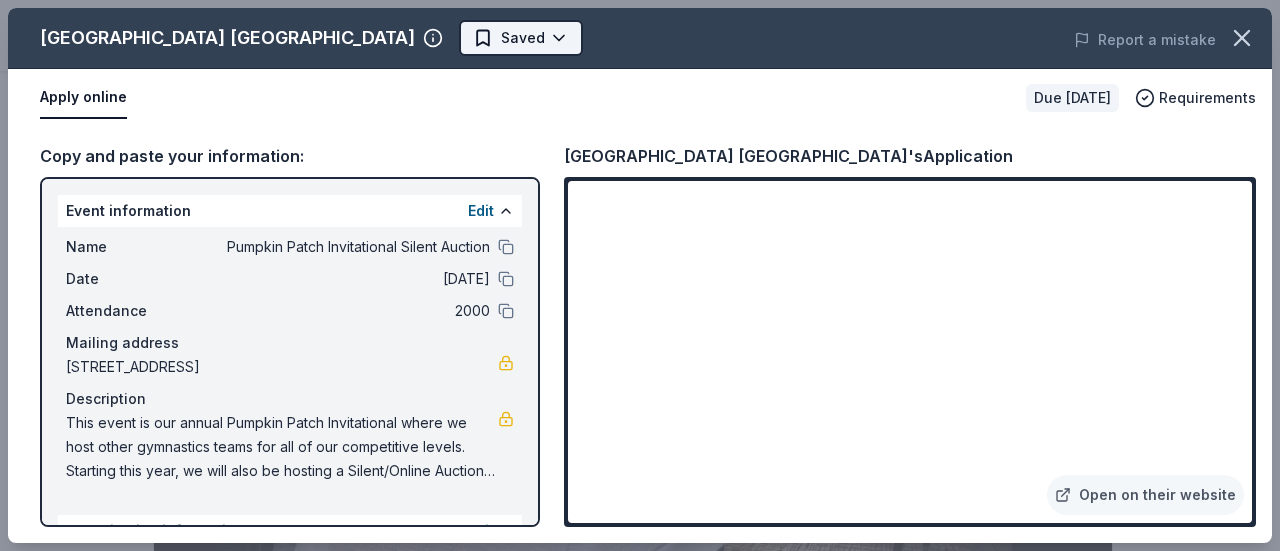 click on "Pumpkin Patch Invitational Silent Auction $10 in rewards Due in 61 days Share Treasure Island Las Vegas New Share Donating in NV (Southern Nevada) Treasure Island Las Vegas is a vibrant resort and casino offering luxurious accommodations, world-class dining, and thrilling entertainment experiences. Known for its iconic Strip location, it features a dynamic mix of nightlife, gaming, and immersive attractions. What they donate Gift certificate(s) Meals Auction & raffle Donation is small & easy to send to guests Who they donate to  Preferred 501(c)(3) required Upgrade to Pro to view approval rates and average donation values Due in 61 days Apply Saved Usually responds in  around a week Updated  about 1 month  ago Report a mistake New Be the first to review this company! Leave a review Similar donors Local 61 days left Online app Din Tai Fung New Food, gift card(s) Local 61 days left Online app Chicken N Pickle (Henderson) New Gift card(s), donation of space for event(s) Local 61 days left Grabbagreen New New 2" at bounding box center [632, 275] 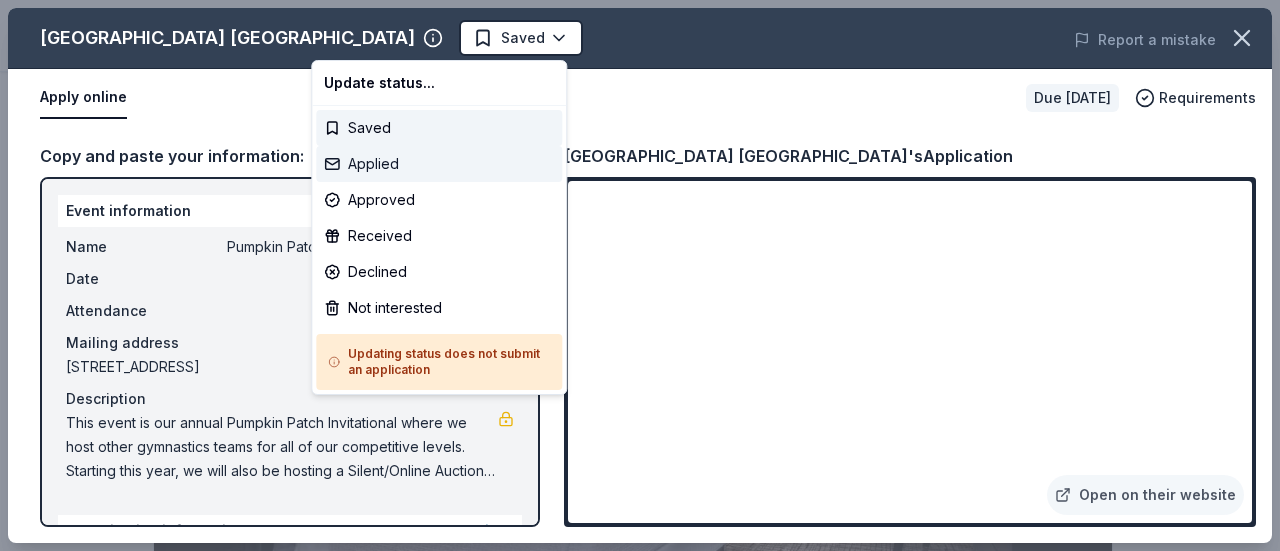 click on "Applied" at bounding box center (439, 164) 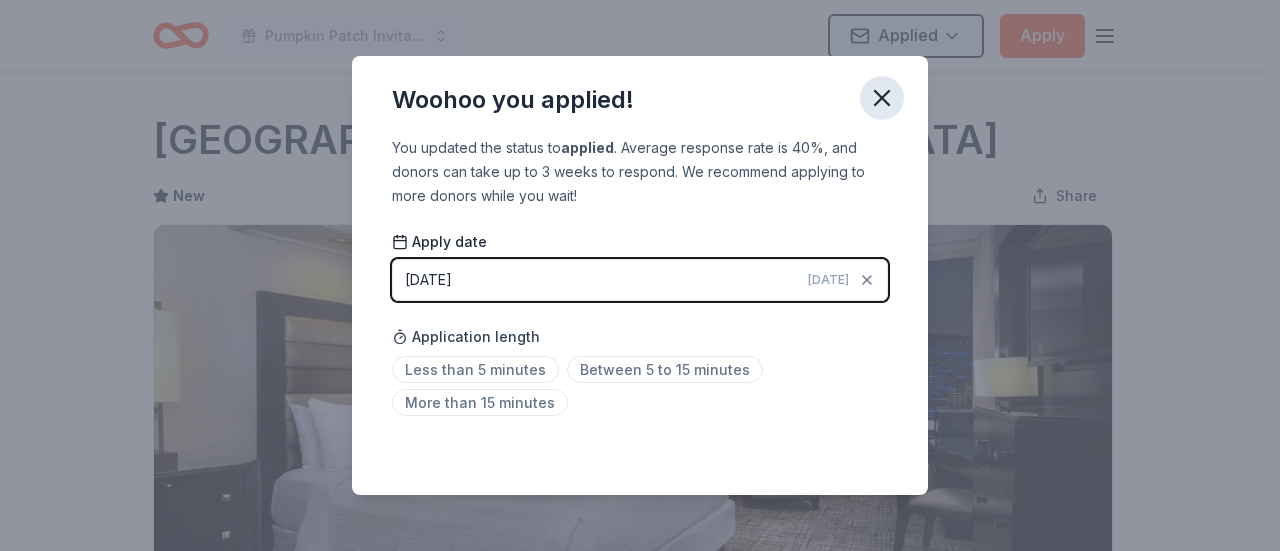 click 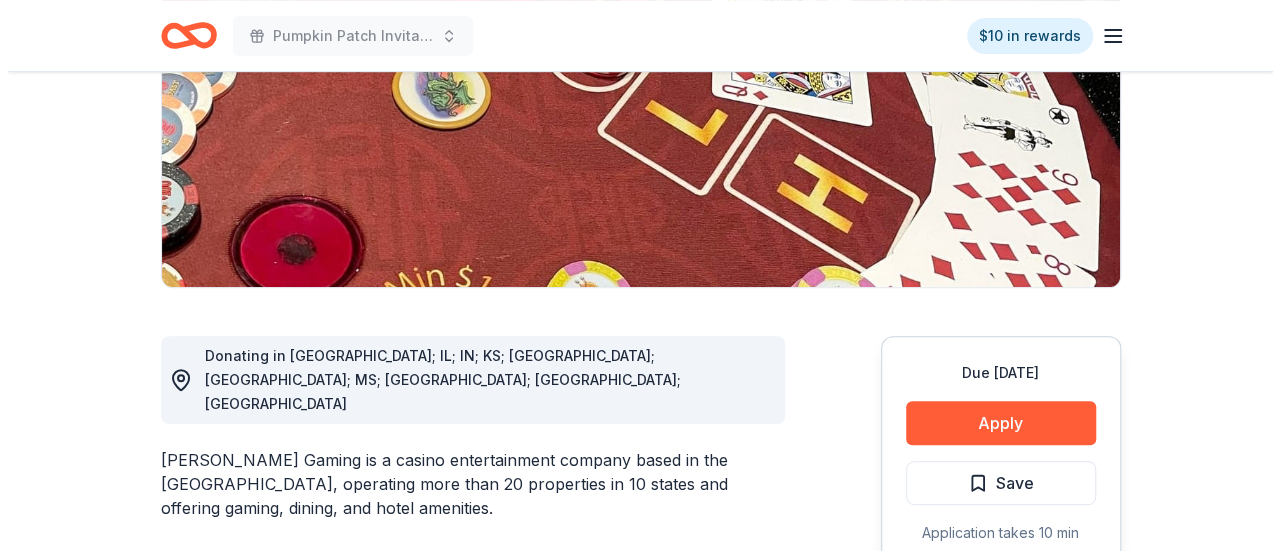 scroll, scrollTop: 360, scrollLeft: 0, axis: vertical 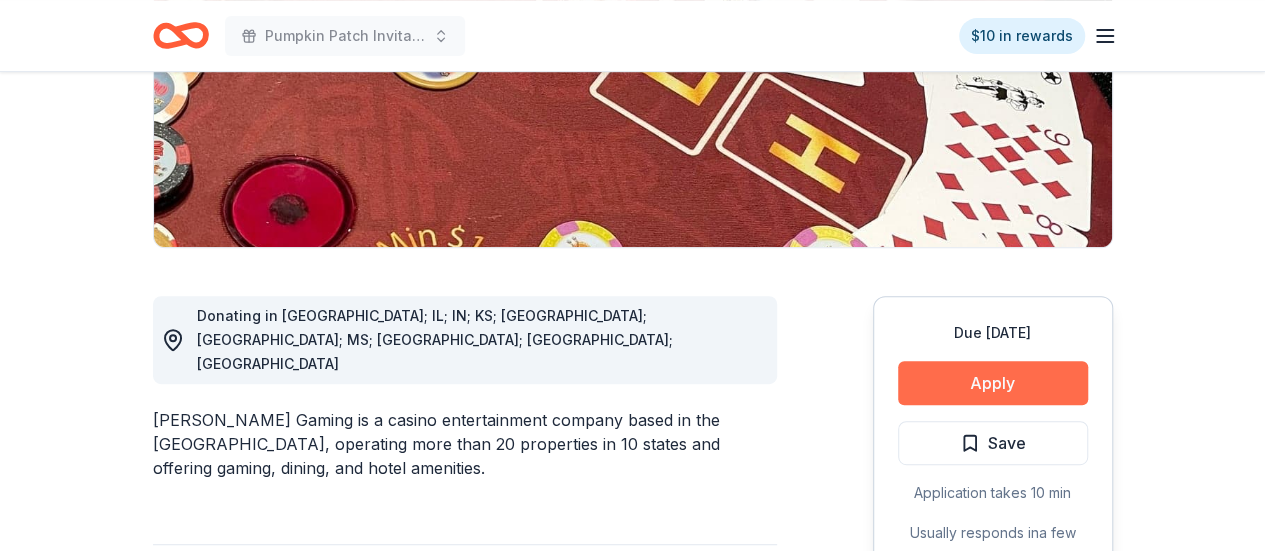 click on "Apply" at bounding box center (993, 383) 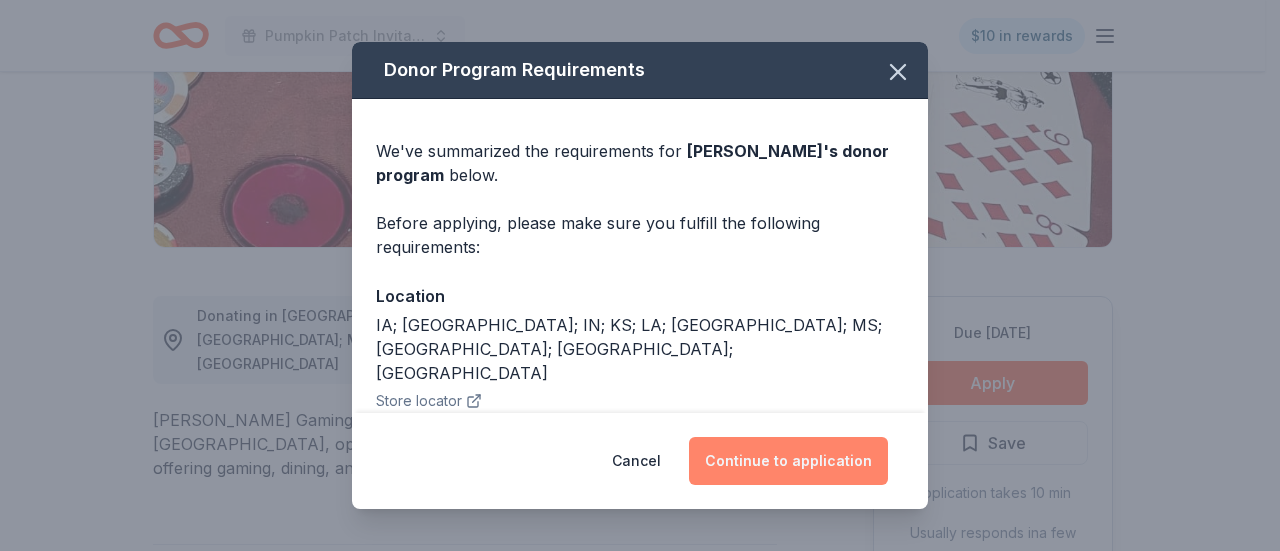 click on "Continue to application" at bounding box center (788, 461) 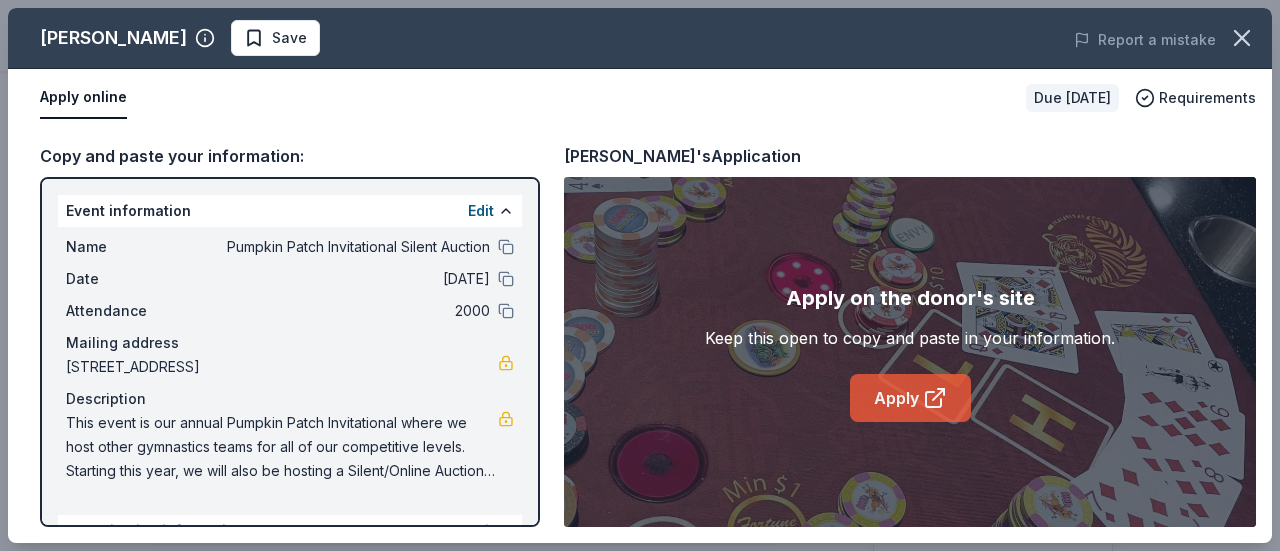 click on "Apply" at bounding box center [910, 398] 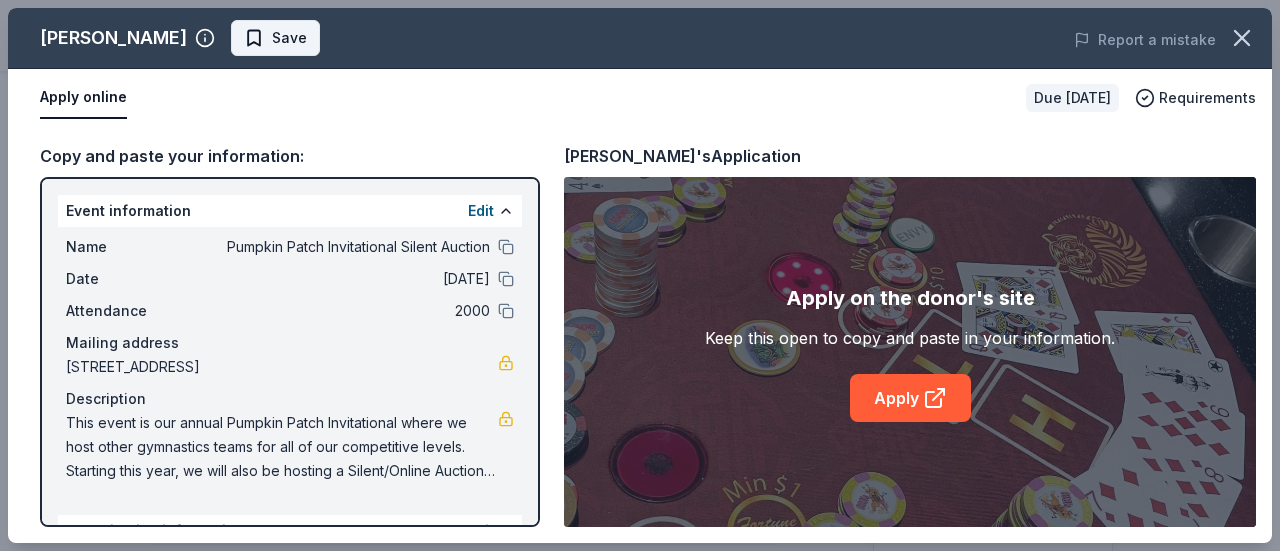 click on "Save" at bounding box center [289, 38] 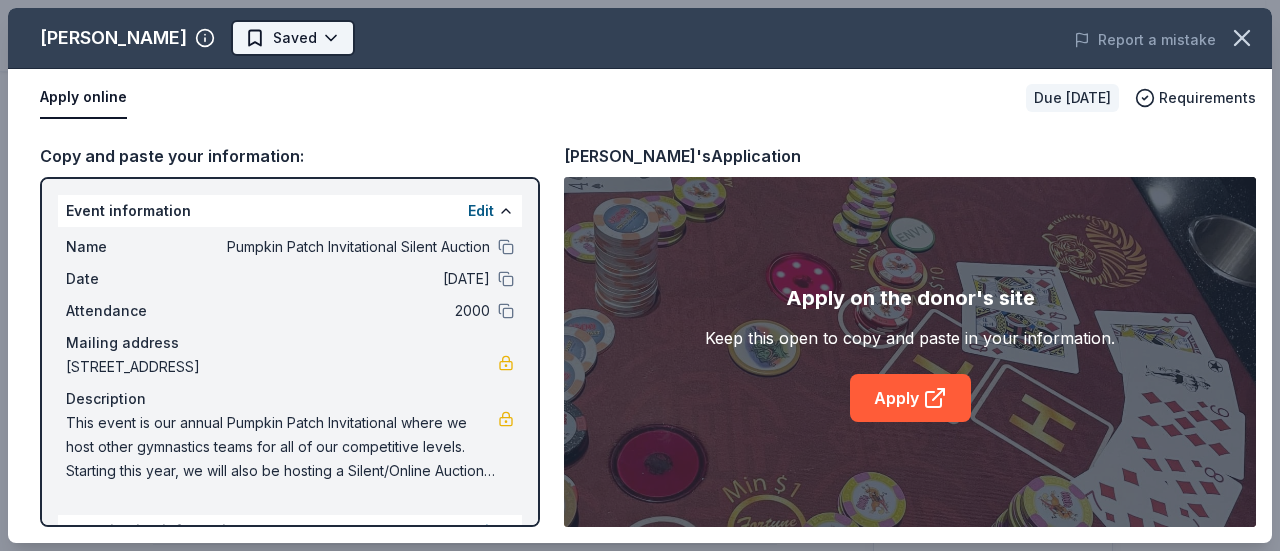 click on "Pumpkin Patch Invitational Silent Auction $10 in rewards Due in 61 days Share Boyd Gaming New approval rate donation value Share Donating in IA; IL; IN; KS; LA; MO; MS; NV; OH; PA Boyd Gaming is a casino entertainment company based in the United States, operating more than 20 properties in 10 states and offering gaming, dining, and hotel amenities. What they donate Gift card(s), monetary donation Auction & raffle Donation is small & easy to send to guests Who they donate to  Preferred Supports community, culture, education, health and human services Art & Culture Education Health 501(c)(3) required  Ineligible  Individual; Team; School-sponsored endeavor Individuals Sports Teams Schools Due in 61 days Apply Saved Application takes 10 min Usually responds in  a few weeks Updated  about 1 month  ago Report a mistake approval rate 20 % approved 30 % declined 50 % no response donation value (average) 20% 70% 0% 10% $xx - $xx $xx - $xx $xx - $xx $xx - $xx Upgrade to Pro New Be the first to review this company! 10" at bounding box center [632, -85] 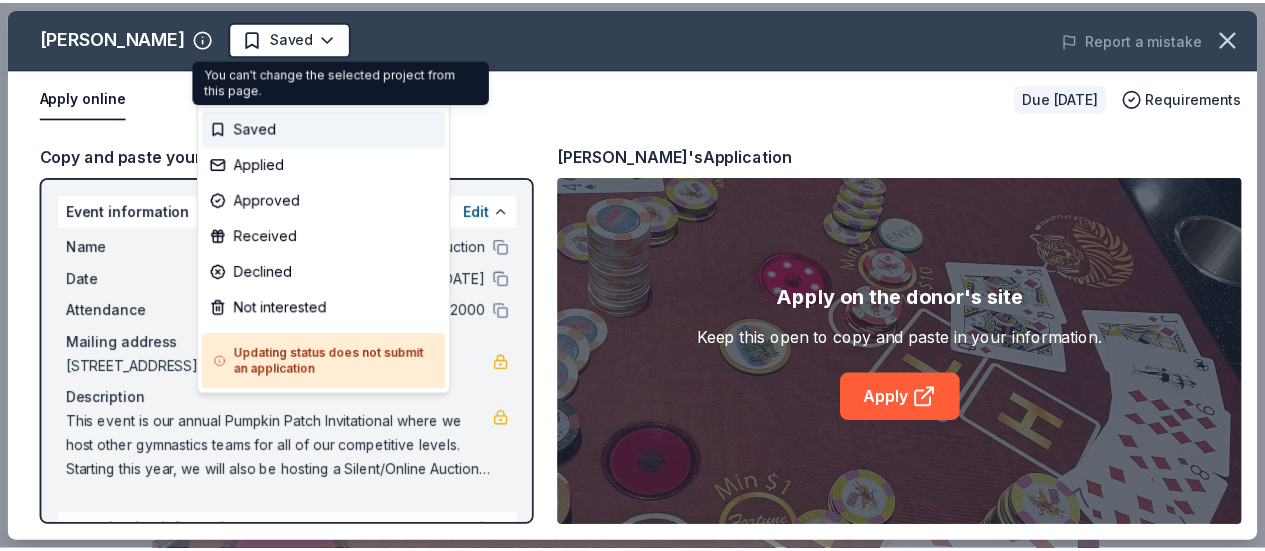 scroll, scrollTop: 0, scrollLeft: 0, axis: both 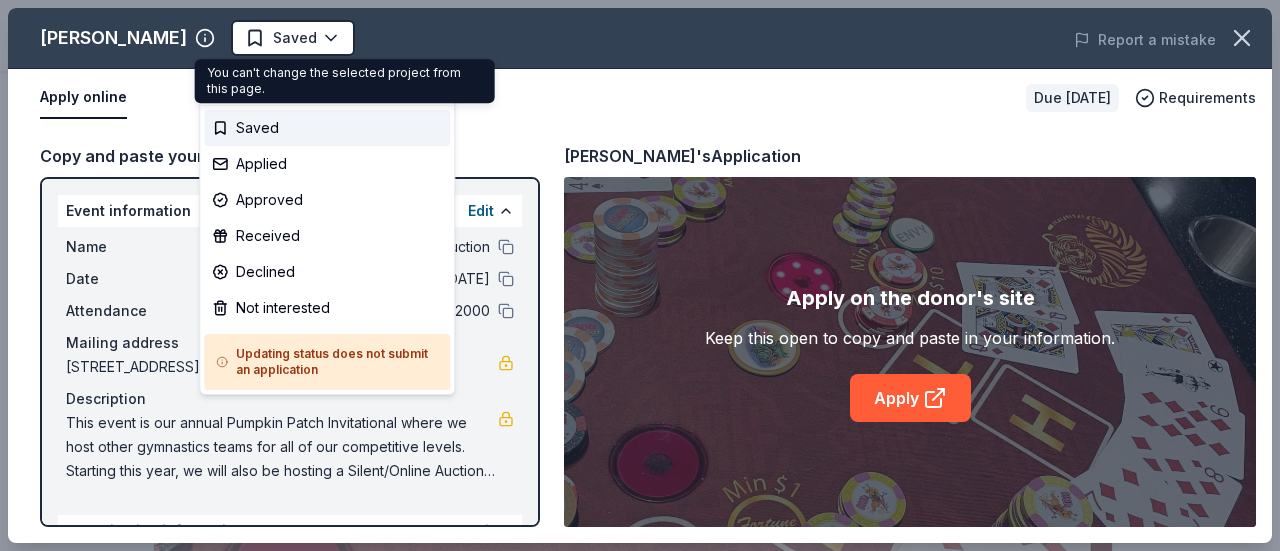 click on "Pumpkin Patch Invitational Silent Auction Saved Apply Due in 61 days Share Boyd Gaming New approval rate donation value Share Donating in IA; IL; IN; KS; LA; MO; MS; NV; OH; PA Boyd Gaming is a casino entertainment company based in the United States, operating more than 20 properties in 10 states and offering gaming, dining, and hotel amenities. What they donate Gift card(s), monetary donation Auction & raffle Donation is small & easy to send to guests Who they donate to  Preferred Supports community, culture, education, health and human services Art & Culture Education Health 501(c)(3) required  Ineligible  Individual; Team; School-sponsored endeavor Individuals Sports Teams Schools Due in 61 days Apply Saved Application takes 10 min Usually responds in  a few weeks Updated  about 1 month  ago Report a mistake approval rate 20 % approved 30 % declined 50 % no response donation value (average) 20% 70% 0% 10% $xx - $xx $xx - $xx $xx - $xx $xx - $xx Upgrade to Pro New Be the first to review this company! 10" at bounding box center (632, 275) 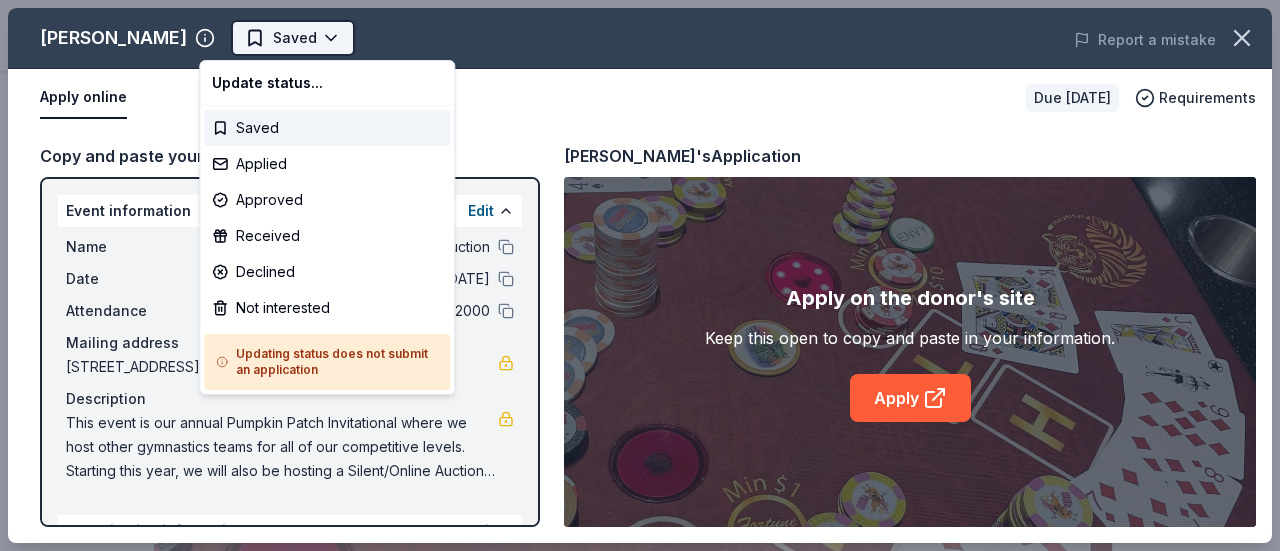 click on "Pumpkin Patch Invitational Silent Auction Saved Apply Due in 61 days Share Boyd Gaming New approval rate donation value Share Donating in IA; IL; IN; KS; LA; MO; MS; NV; OH; PA Boyd Gaming is a casino entertainment company based in the United States, operating more than 20 properties in 10 states and offering gaming, dining, and hotel amenities. What they donate Gift card(s), monetary donation Auction & raffle Donation is small & easy to send to guests Who they donate to  Preferred Supports community, culture, education, health and human services Art & Culture Education Health 501(c)(3) required  Ineligible  Individual; Team; School-sponsored endeavor Individuals Sports Teams Schools Due in 61 days Apply Saved Application takes 10 min Usually responds in  a few weeks Updated  about 1 month  ago Report a mistake approval rate 20 % approved 30 % declined 50 % no response donation value (average) 20% 70% 0% 10% $xx - $xx $xx - $xx $xx - $xx $xx - $xx Upgrade to Pro New Be the first to review this company! 10" at bounding box center (632, 275) 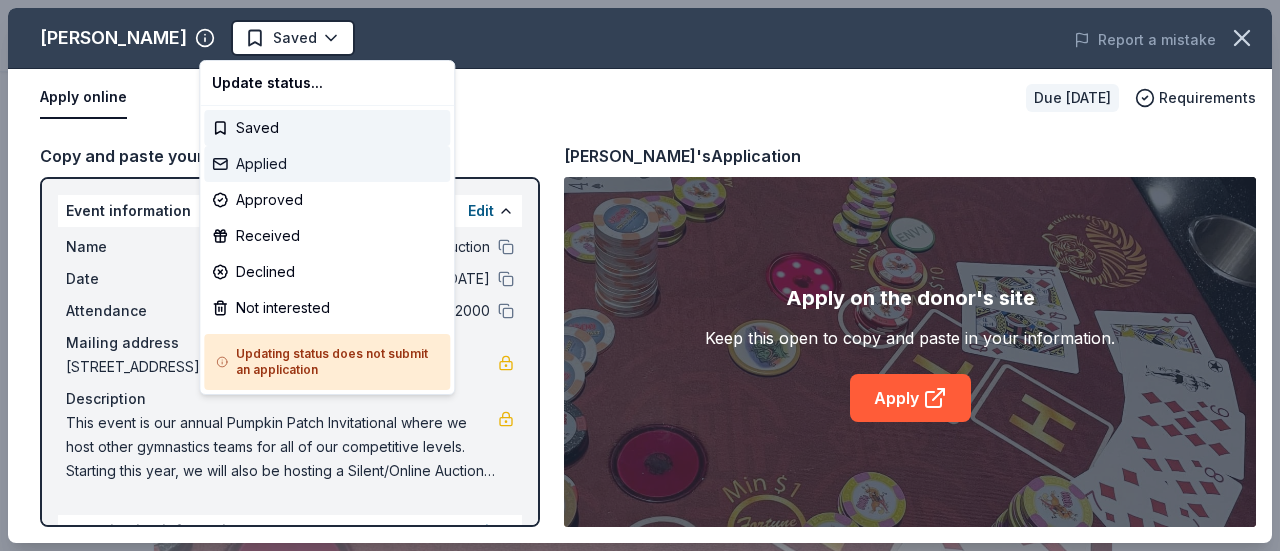click on "Applied" at bounding box center [327, 164] 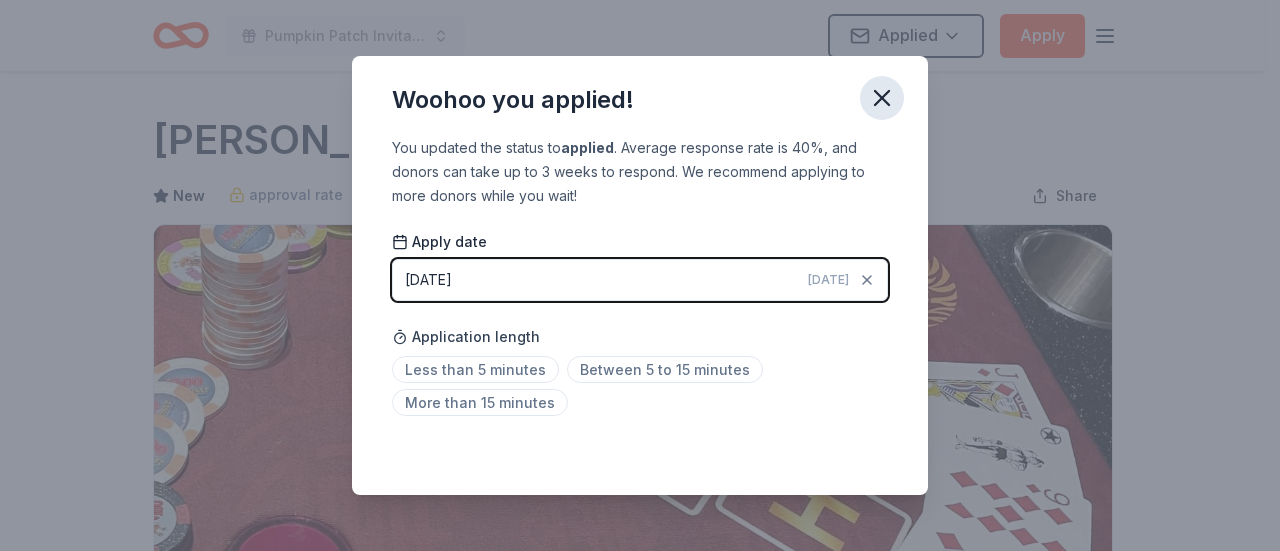 click 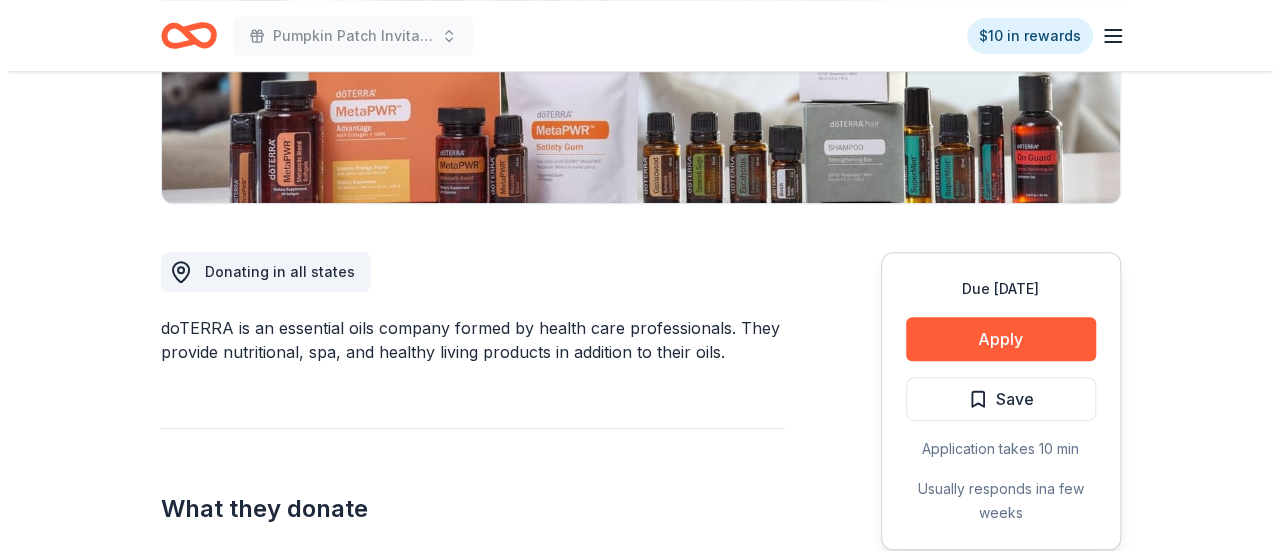 scroll, scrollTop: 440, scrollLeft: 0, axis: vertical 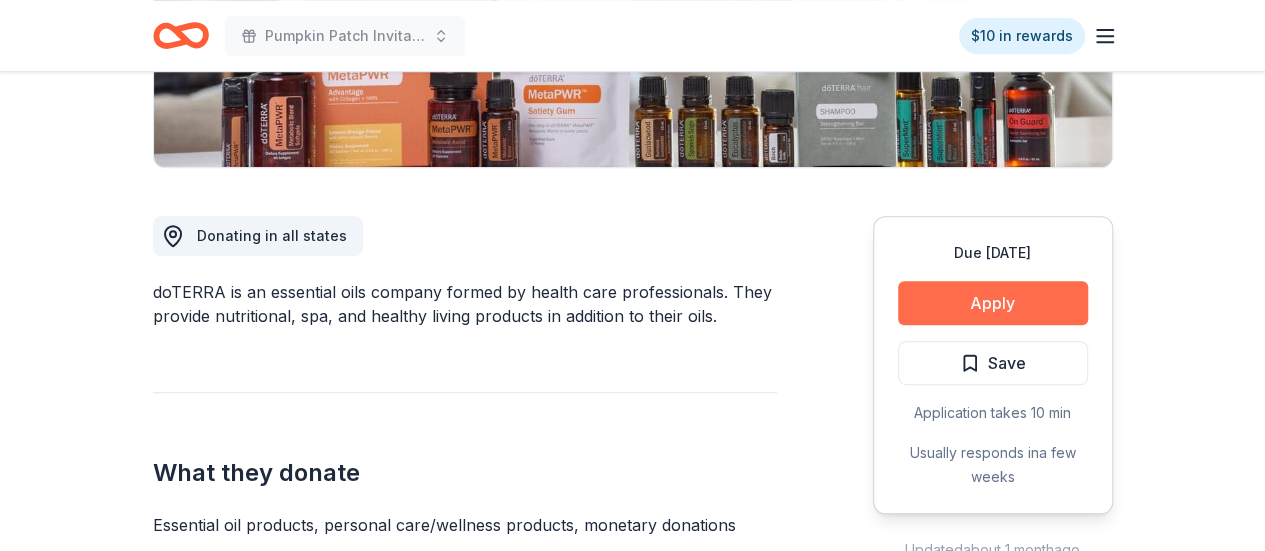 click on "Apply" at bounding box center [993, 303] 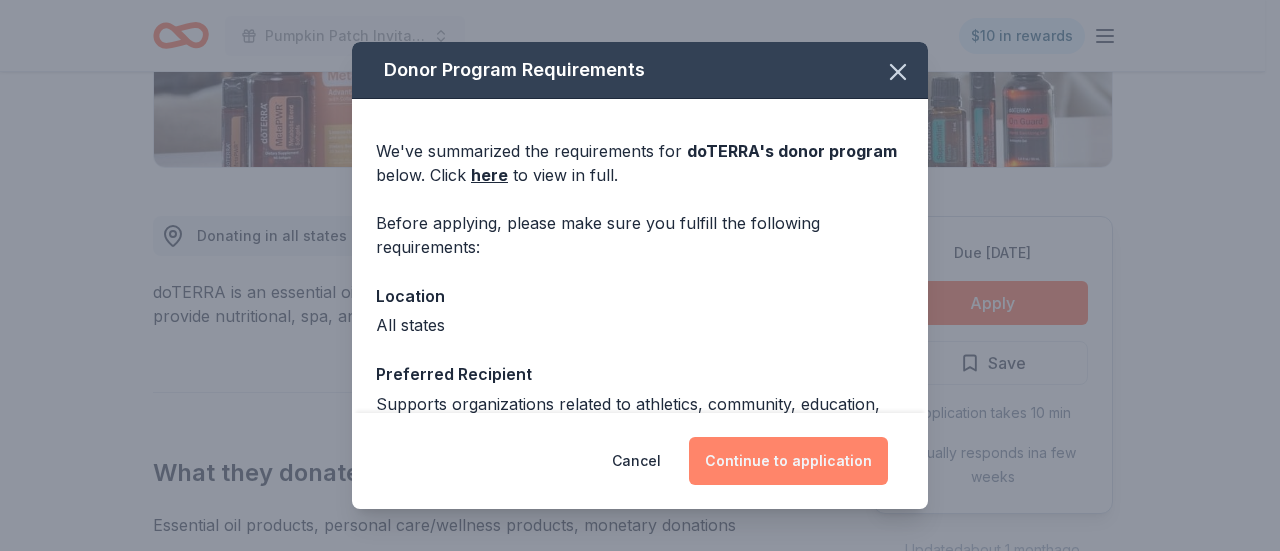 click on "Continue to application" at bounding box center (788, 461) 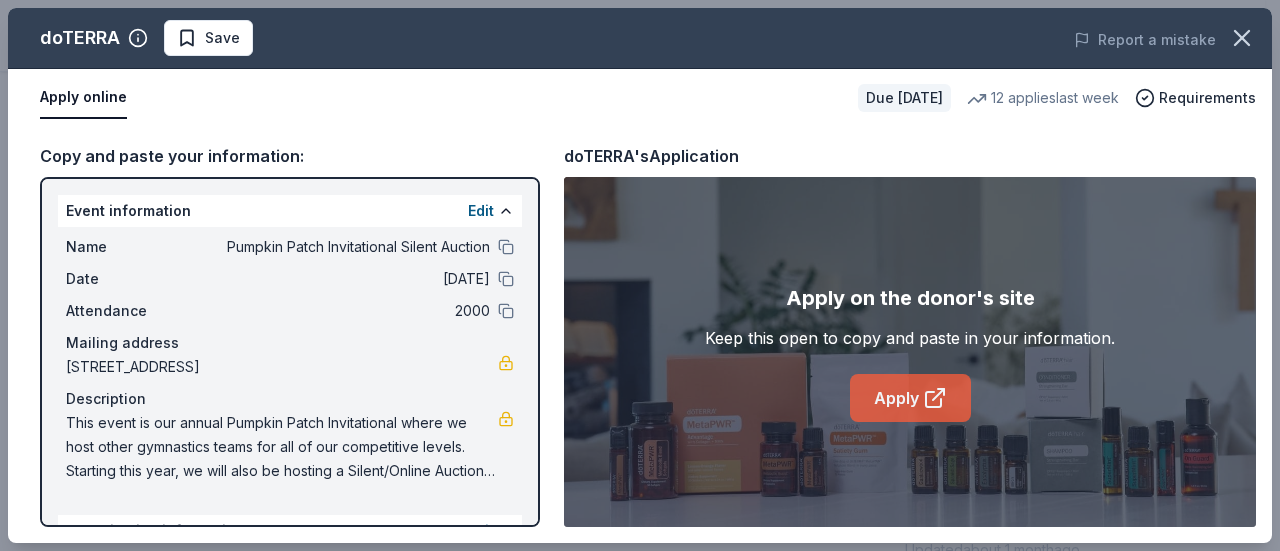 click on "Apply" at bounding box center (910, 398) 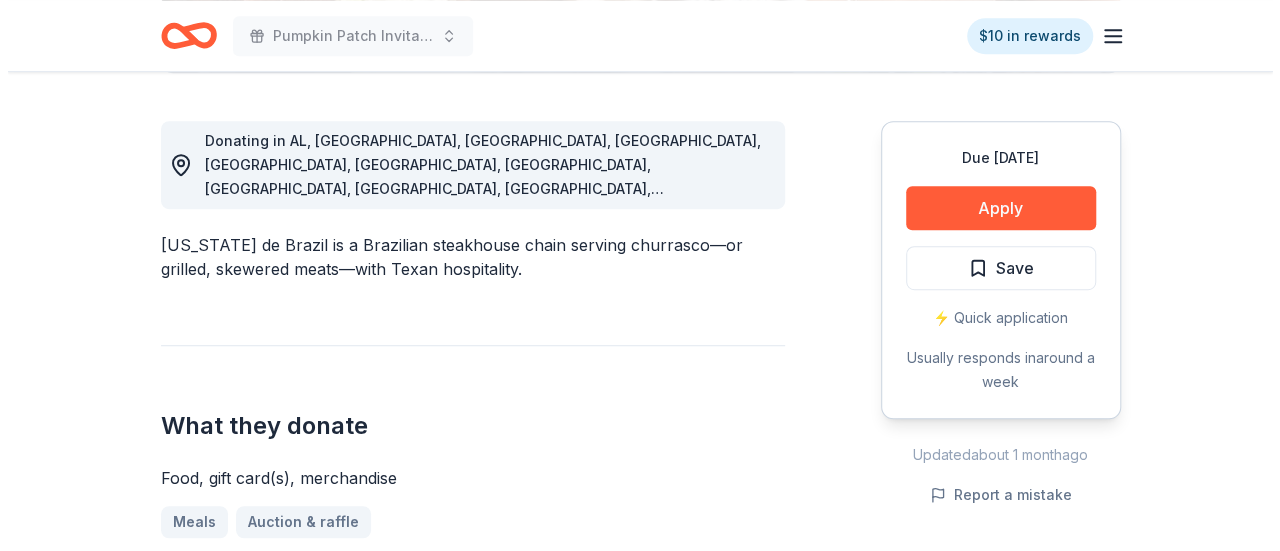 scroll, scrollTop: 560, scrollLeft: 0, axis: vertical 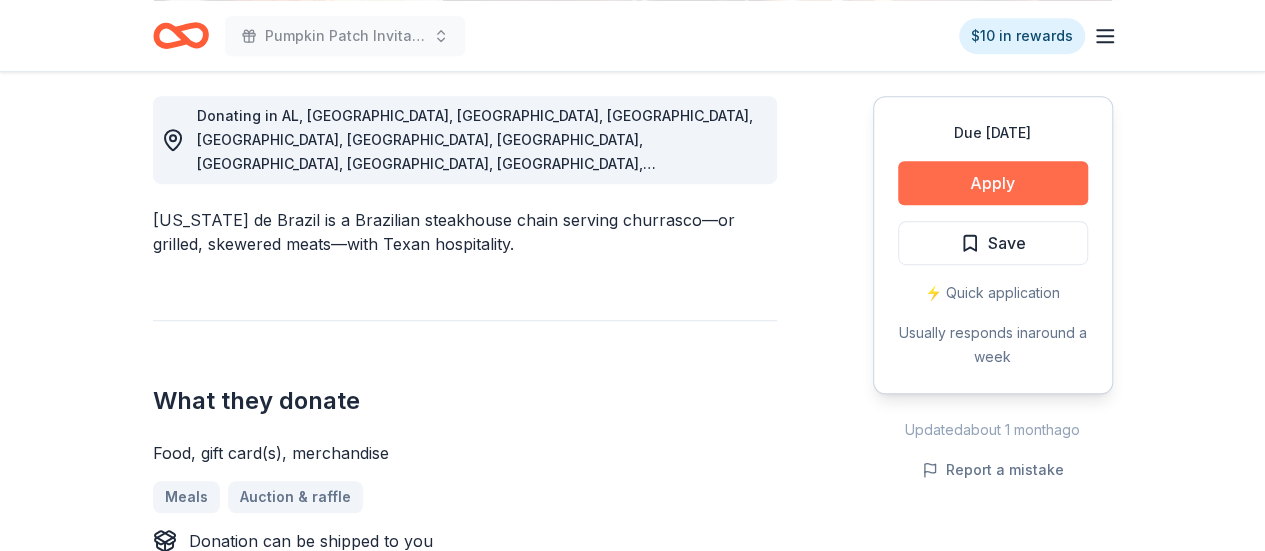 click on "Apply" at bounding box center (993, 183) 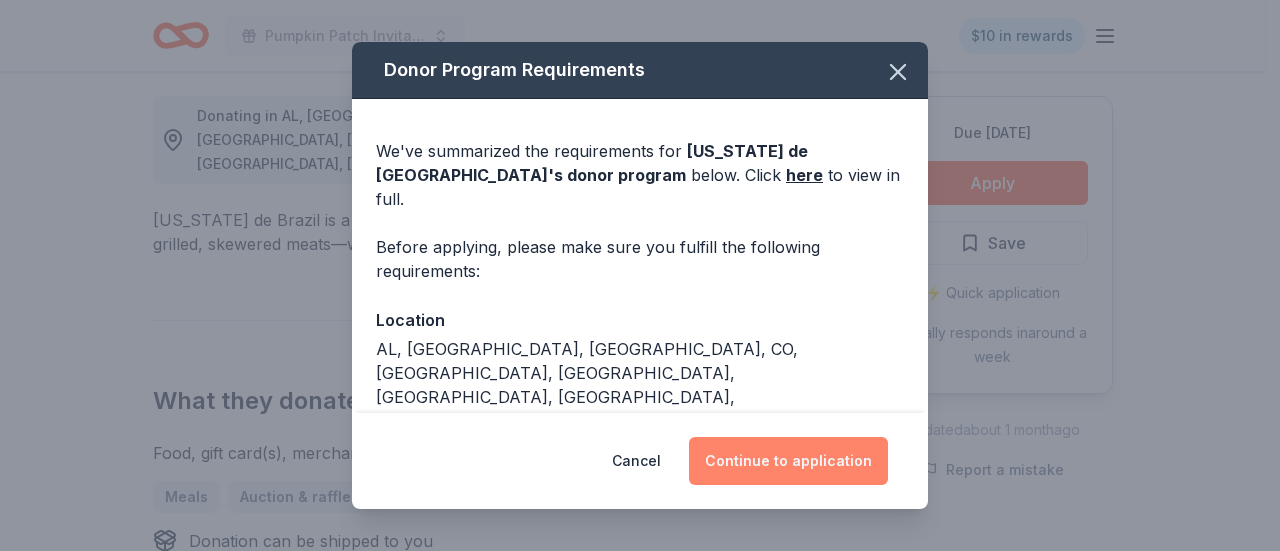 click on "Continue to application" at bounding box center [788, 461] 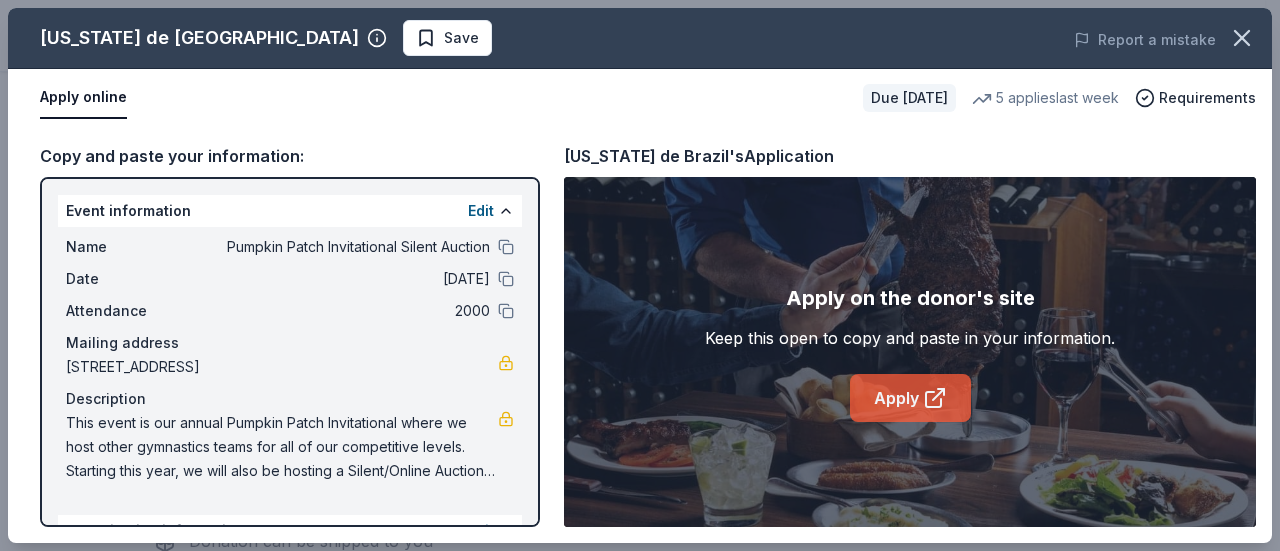 click on "Apply" at bounding box center [910, 398] 